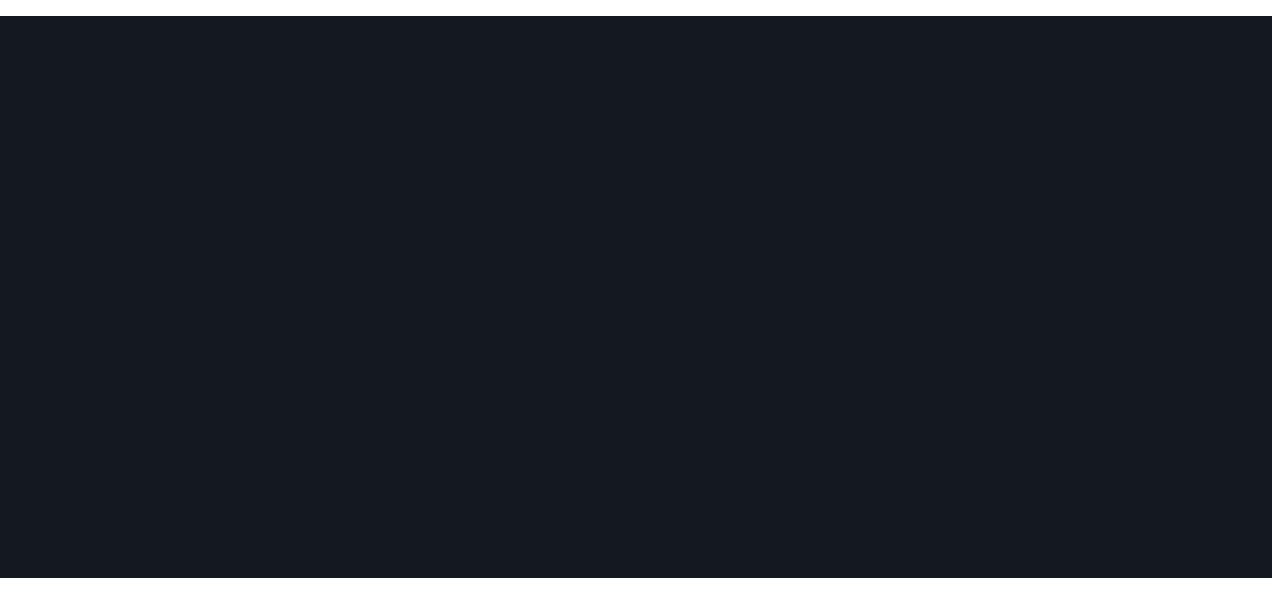 scroll, scrollTop: 0, scrollLeft: 0, axis: both 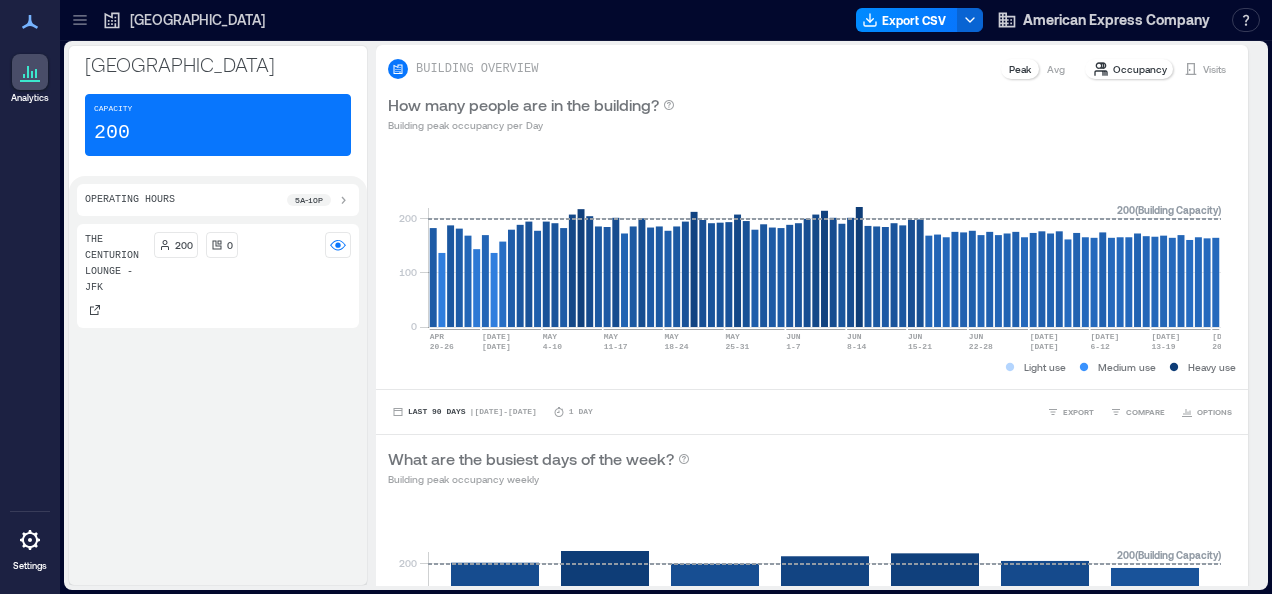 drag, startPoint x: 1240, startPoint y: 151, endPoint x: 1252, endPoint y: 223, distance: 72.99315 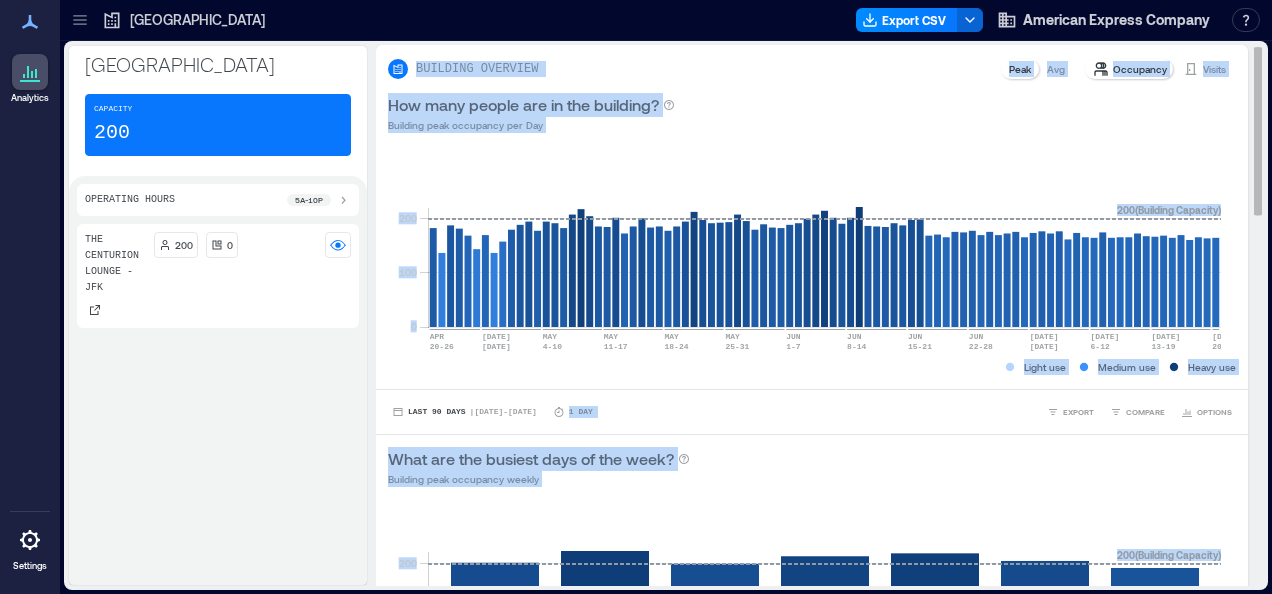 click on "What are the busiest days of the week? Building peak occupancy weekly" at bounding box center (812, 467) 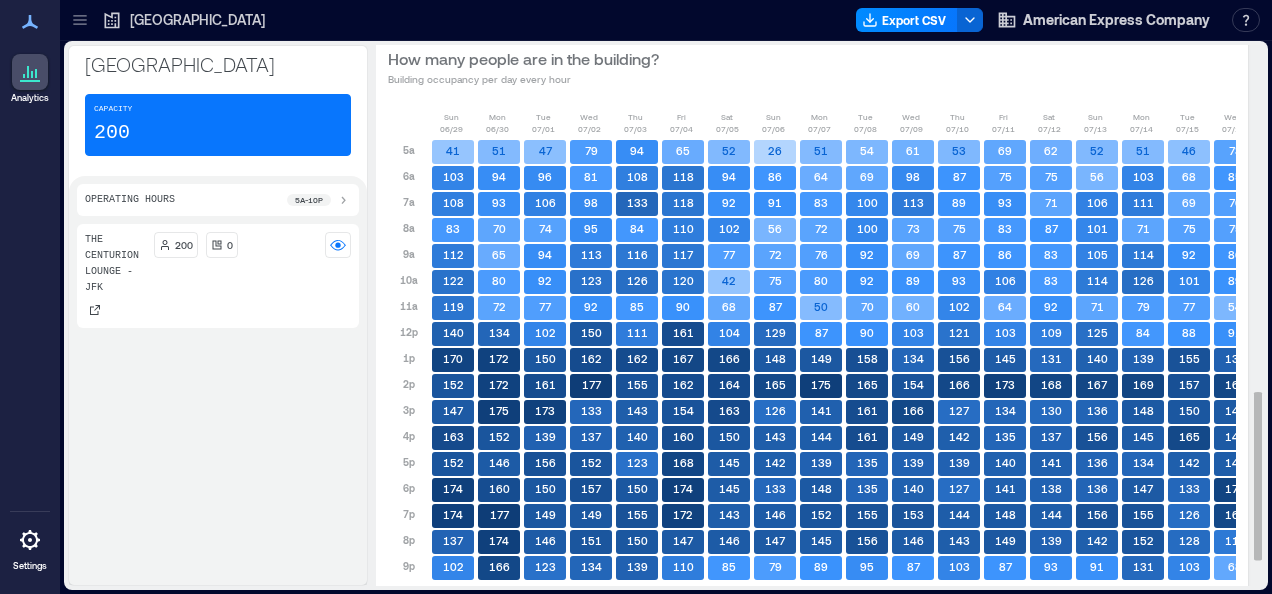 scroll, scrollTop: 1110, scrollLeft: 0, axis: vertical 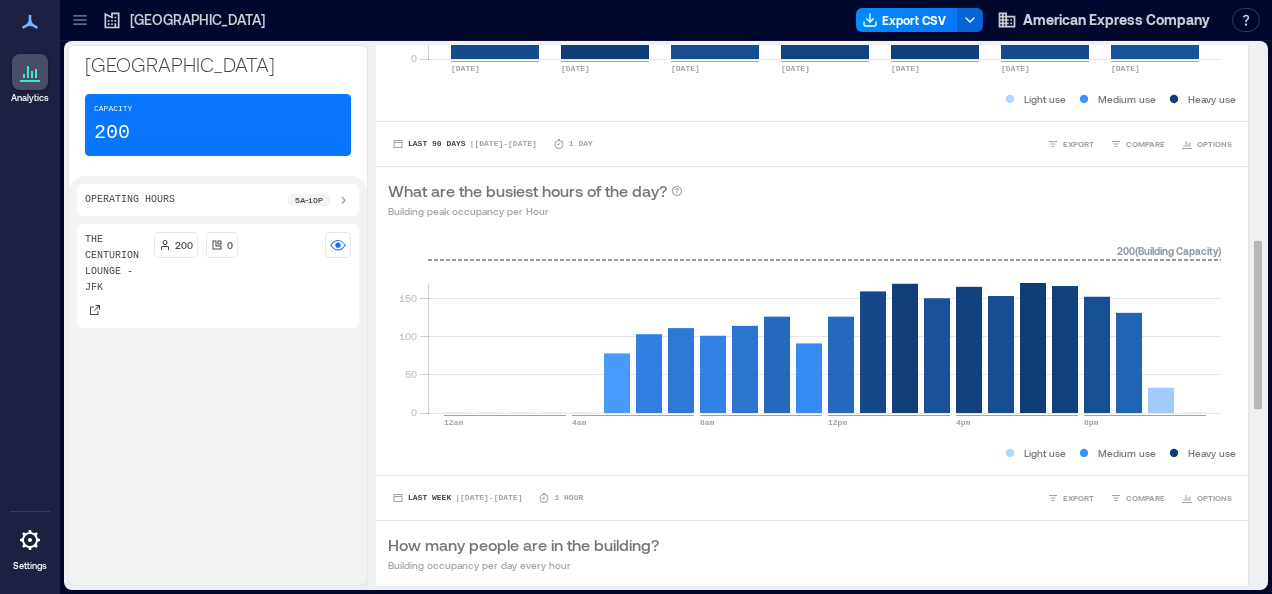 click on "Light use Medium use Heavy use" at bounding box center (812, 453) 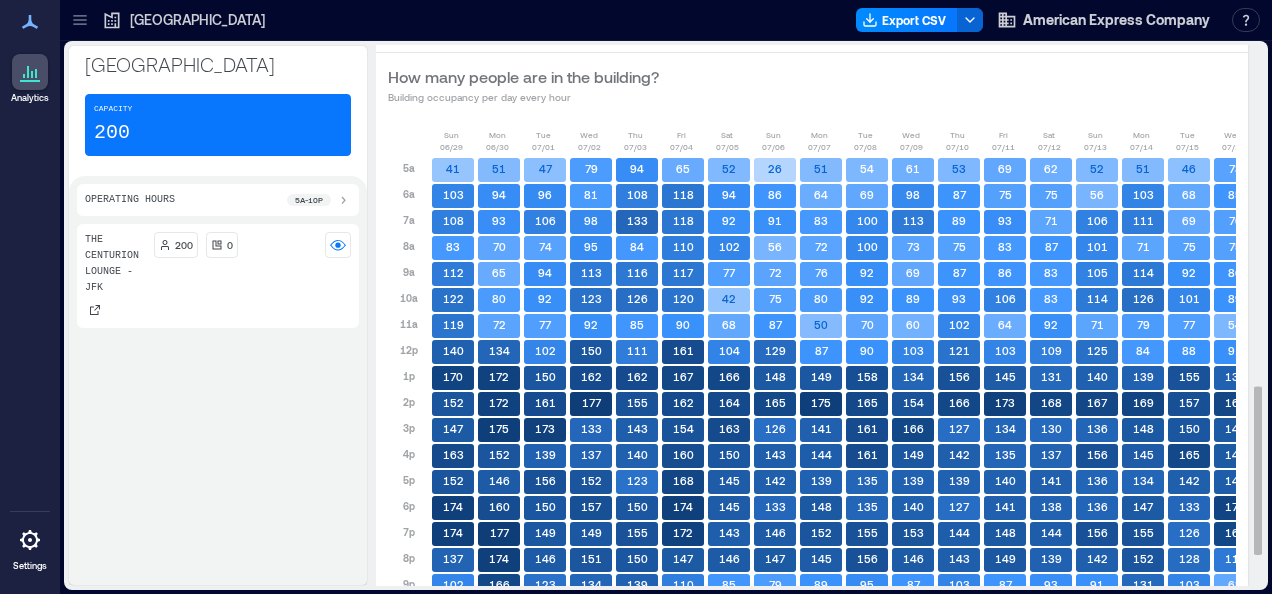 scroll, scrollTop: 1195, scrollLeft: 0, axis: vertical 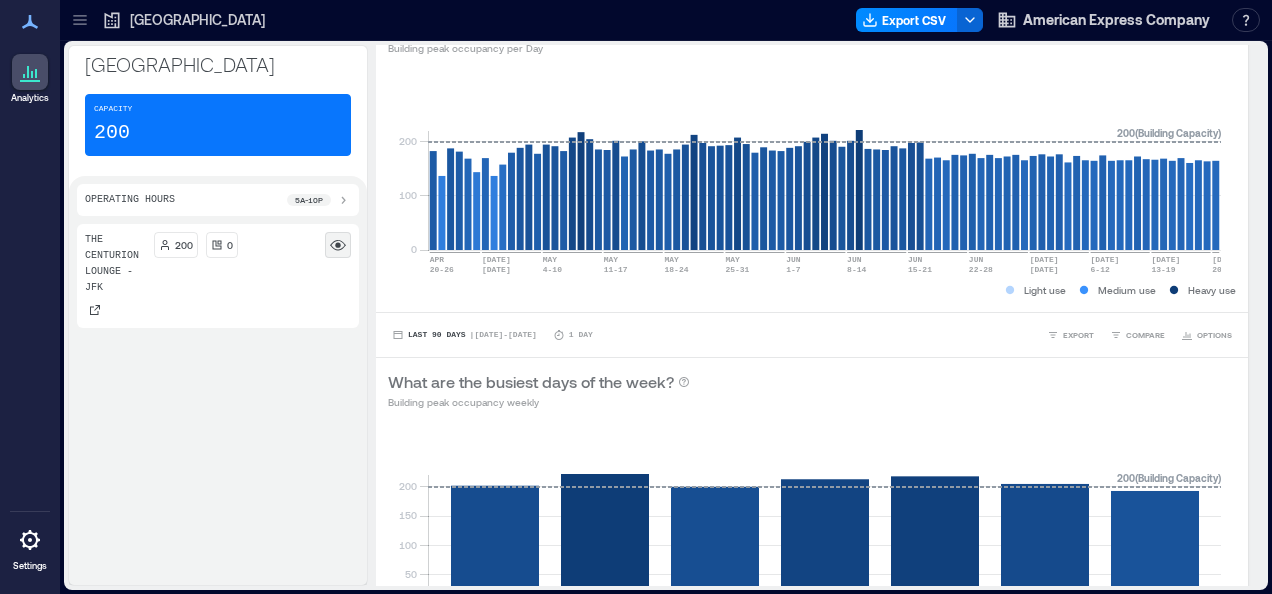 click 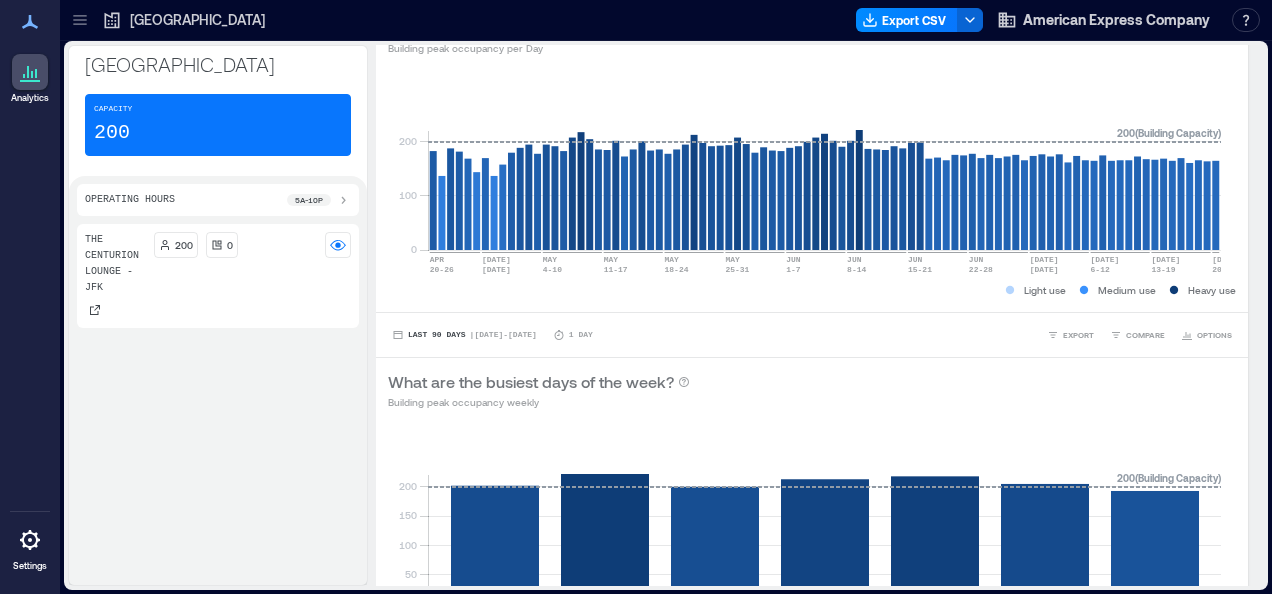 click 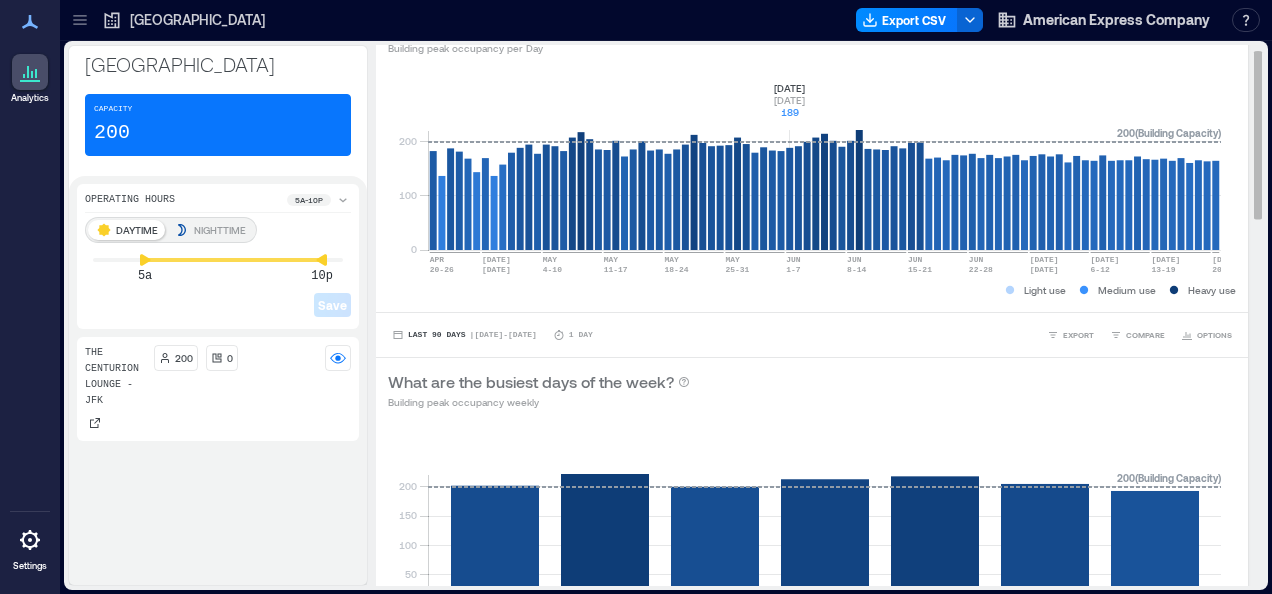 scroll, scrollTop: 0, scrollLeft: 0, axis: both 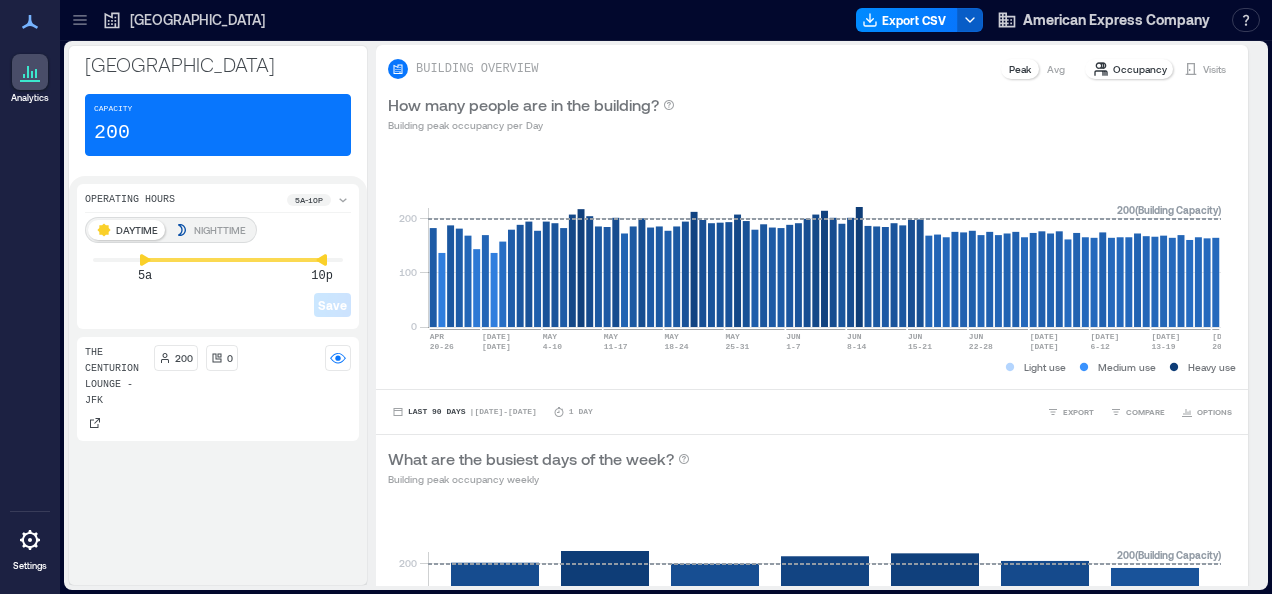 click 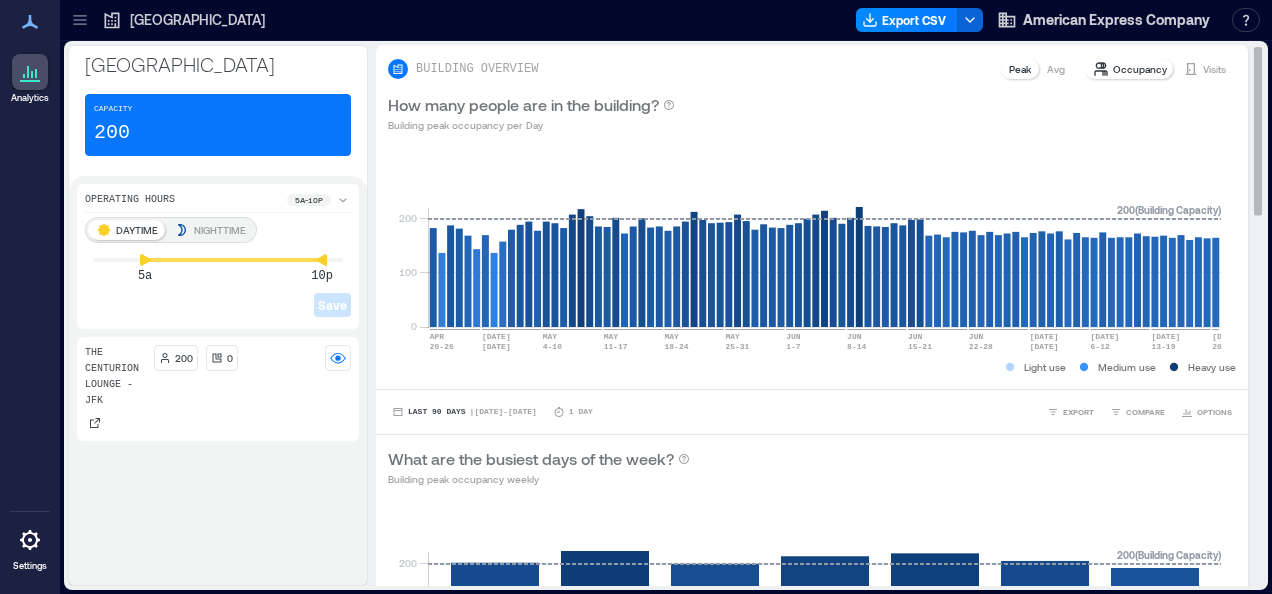 click on "How many people are in the building? Building peak occupancy per Day" at bounding box center [812, 113] 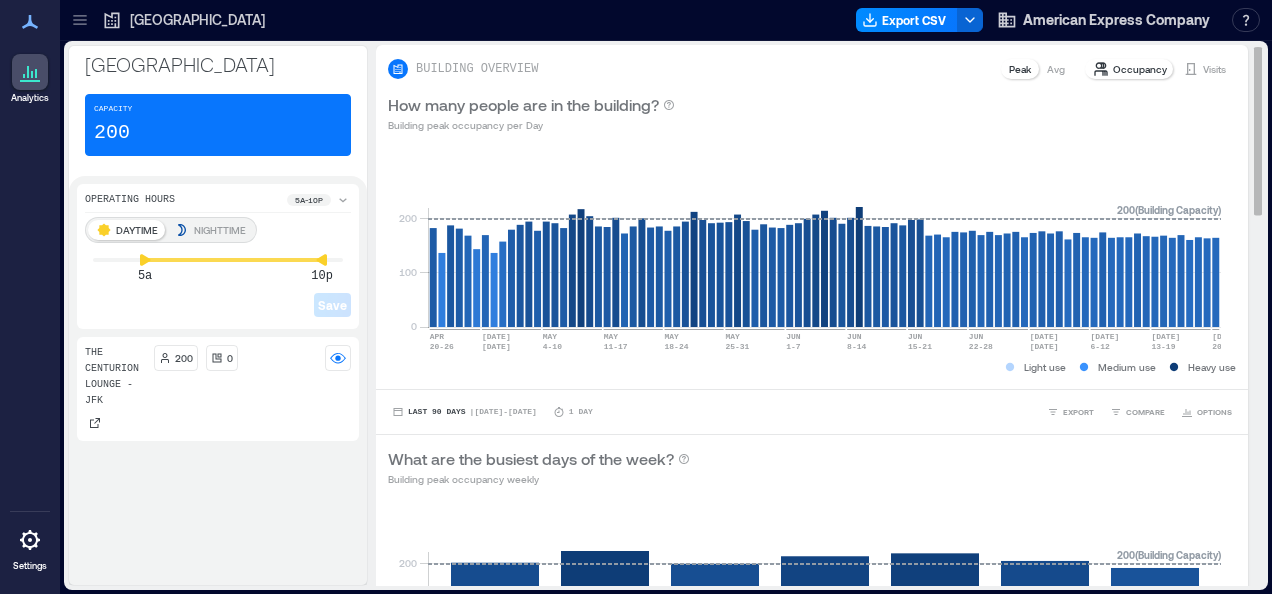 click on "Visits" at bounding box center [1214, 69] 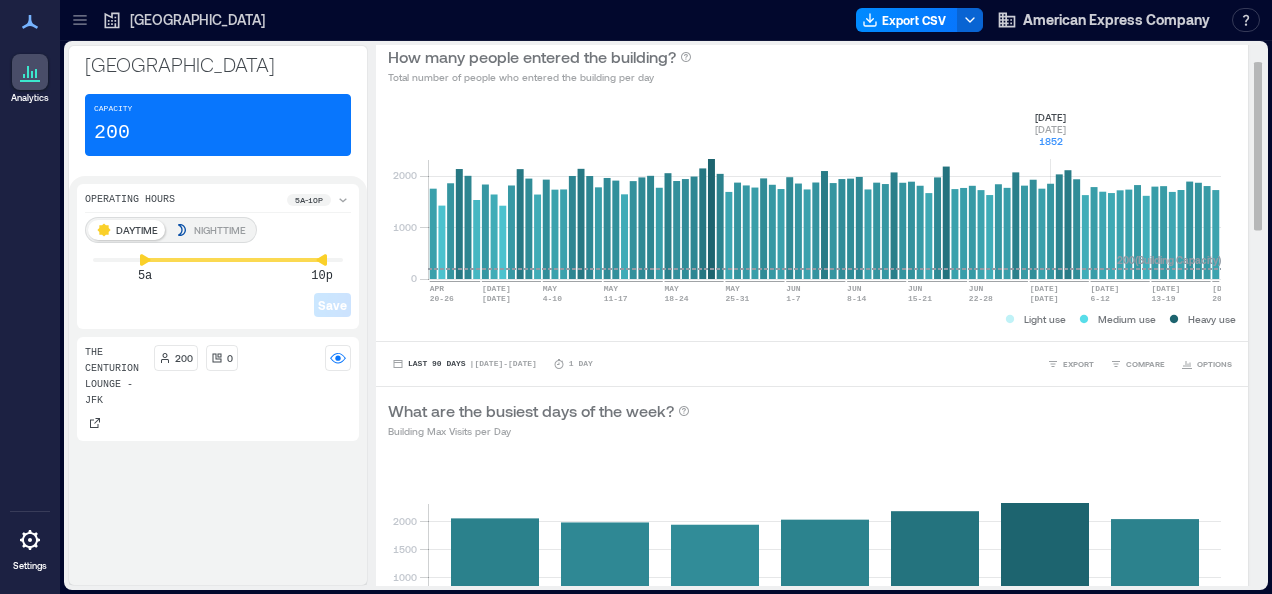 scroll, scrollTop: 0, scrollLeft: 0, axis: both 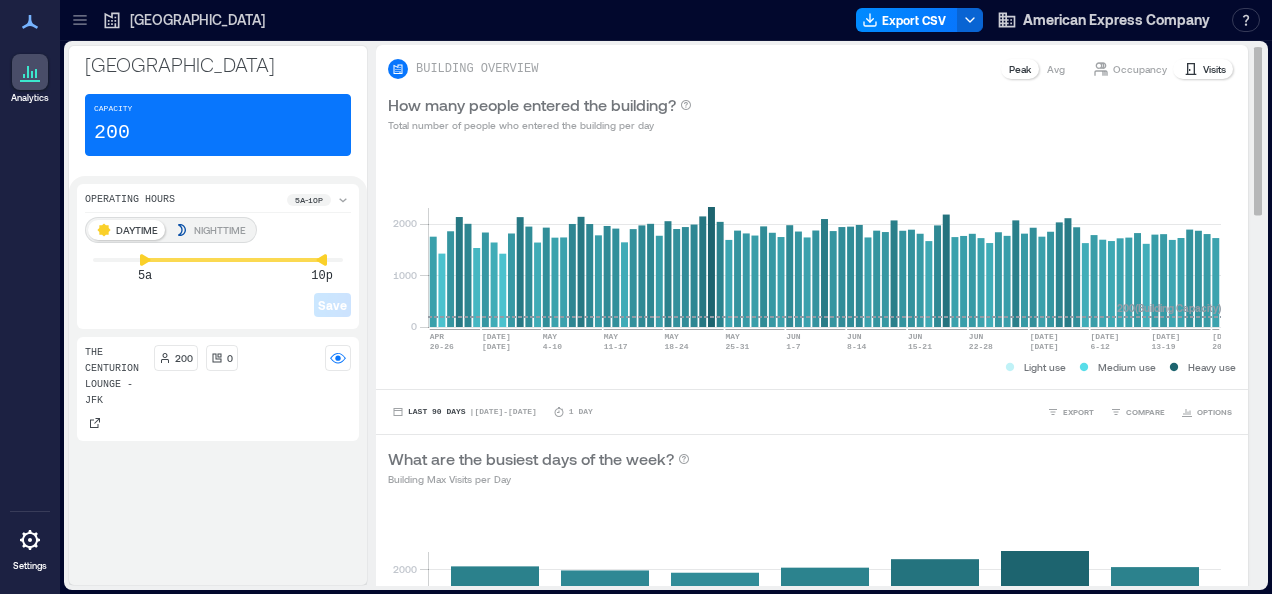 click on "Avg" at bounding box center (1056, 69) 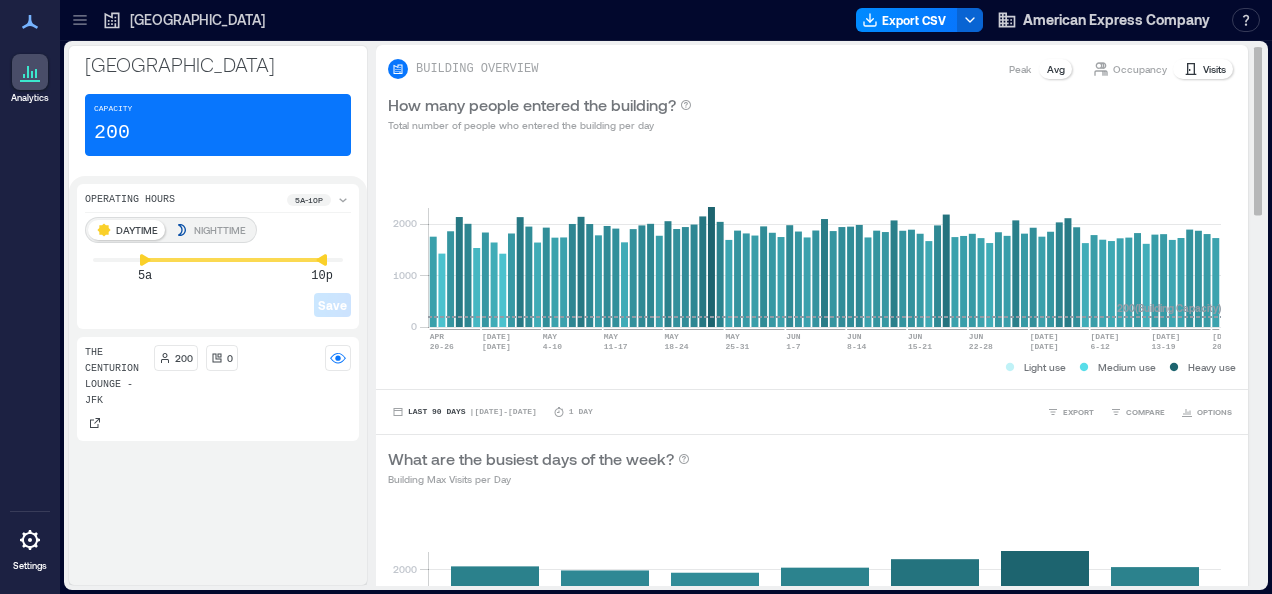 click on "Occupancy" at bounding box center [1140, 69] 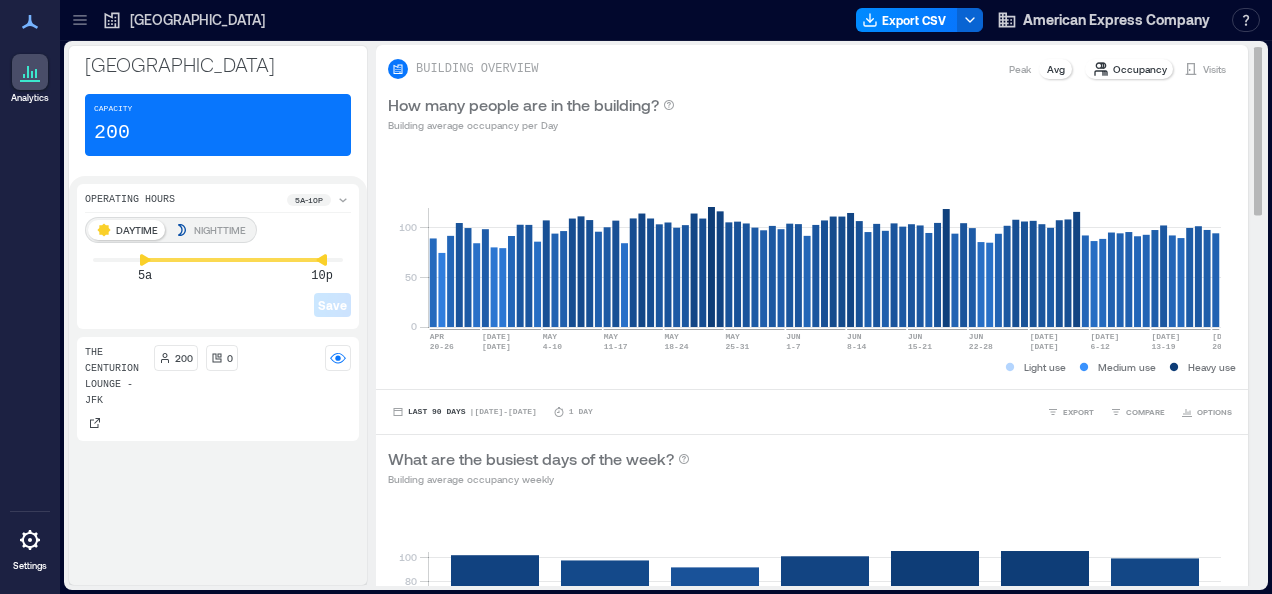 click on "Visits" at bounding box center (1204, 69) 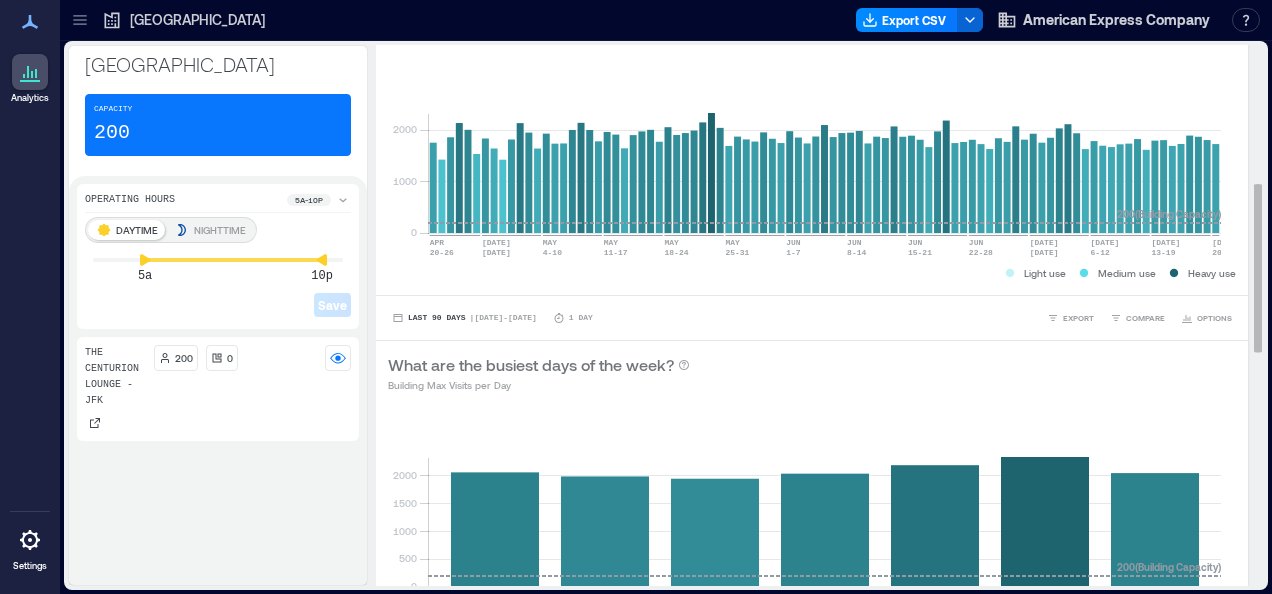 scroll, scrollTop: 0, scrollLeft: 0, axis: both 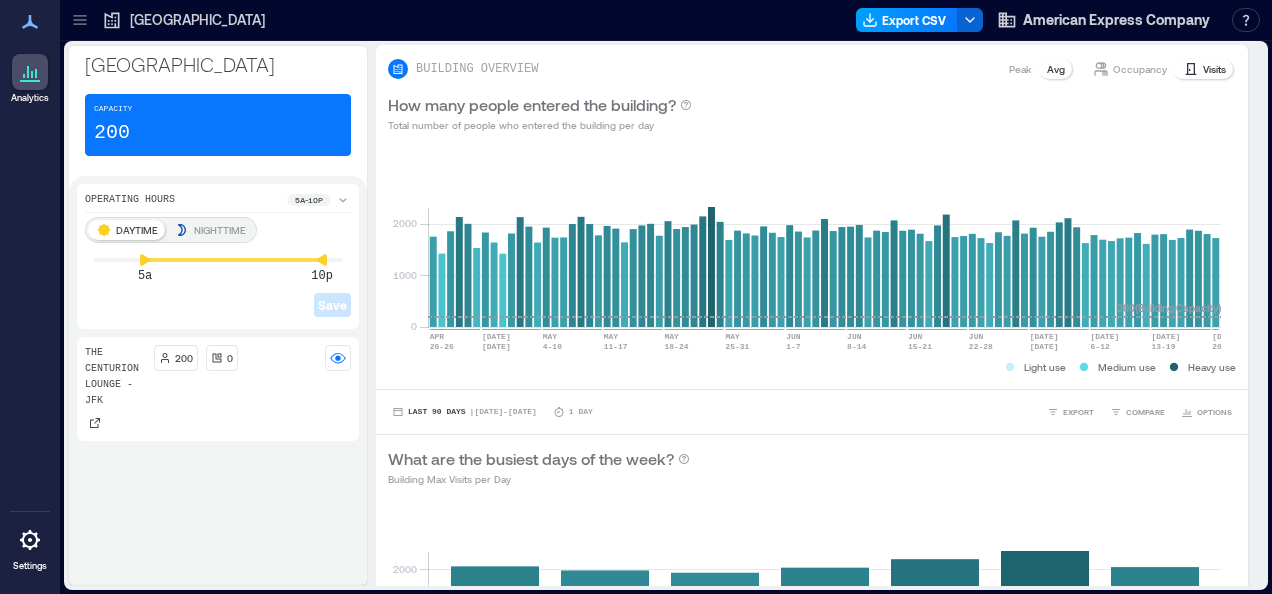 click 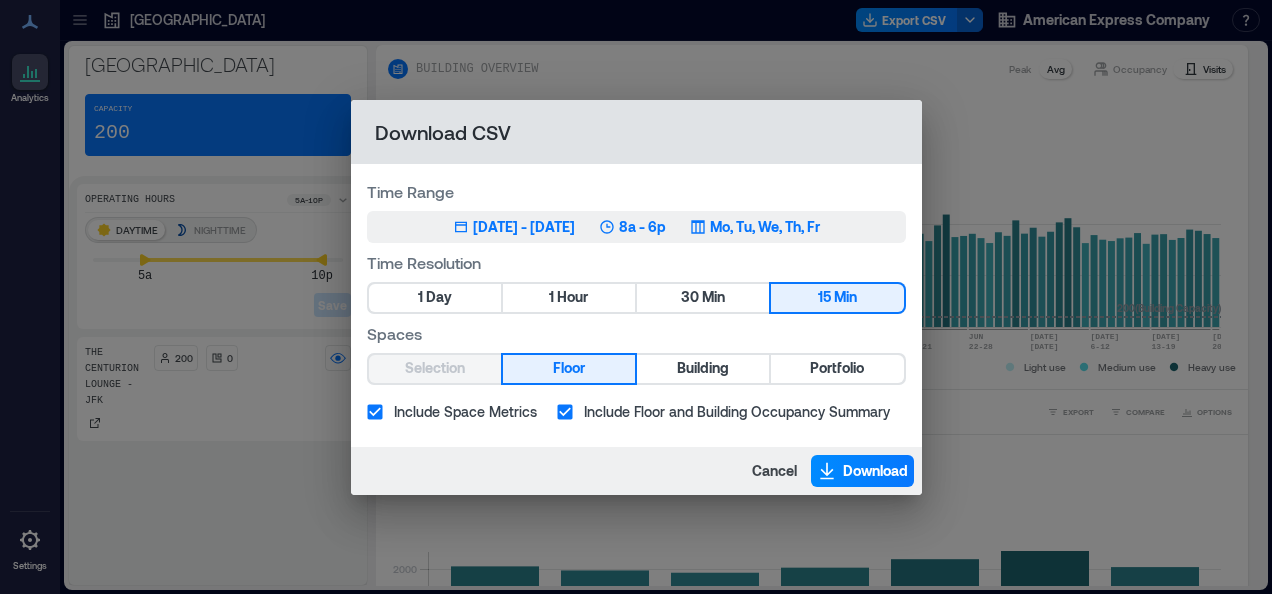 click on "[DATE] - [DATE]" at bounding box center (524, 227) 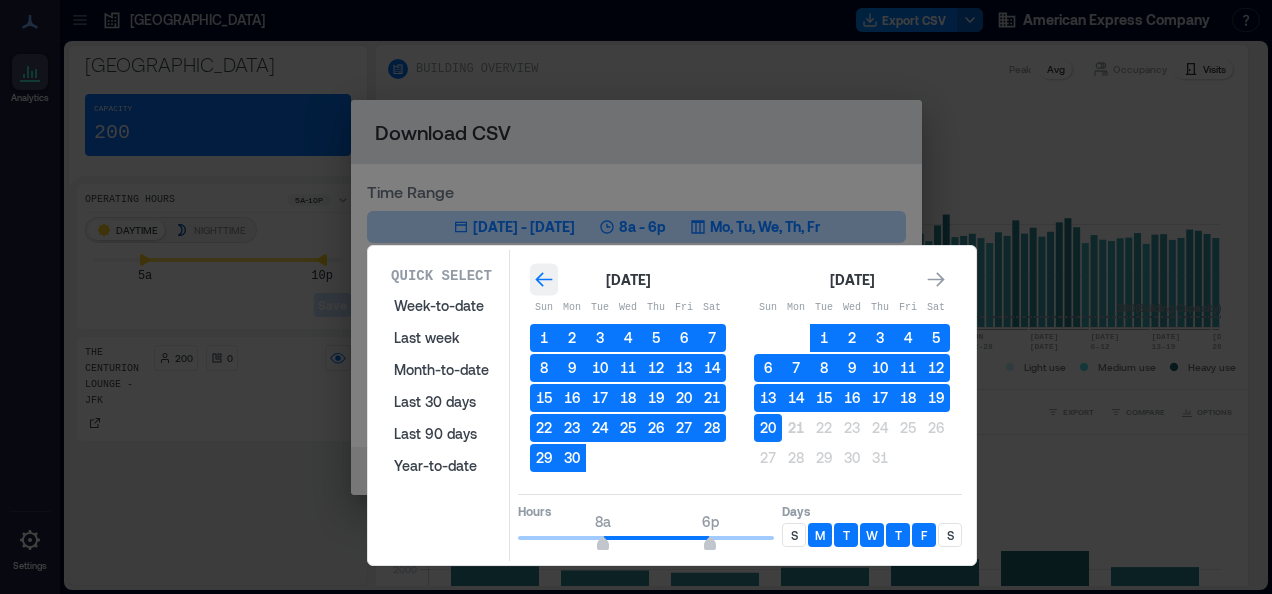 click 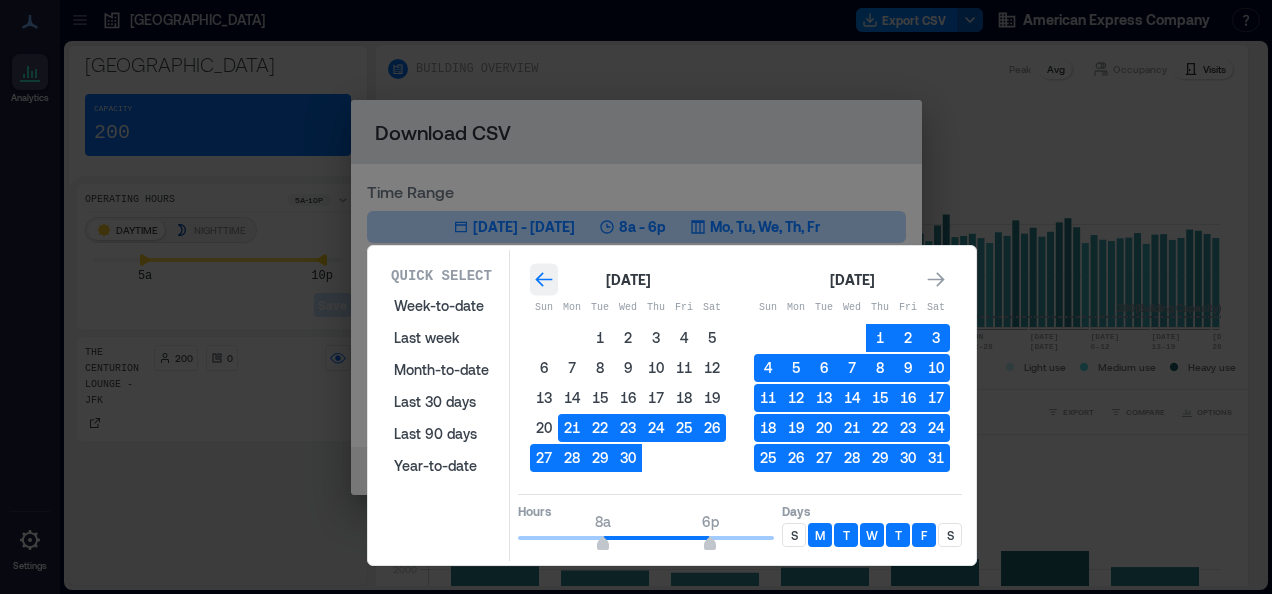 click 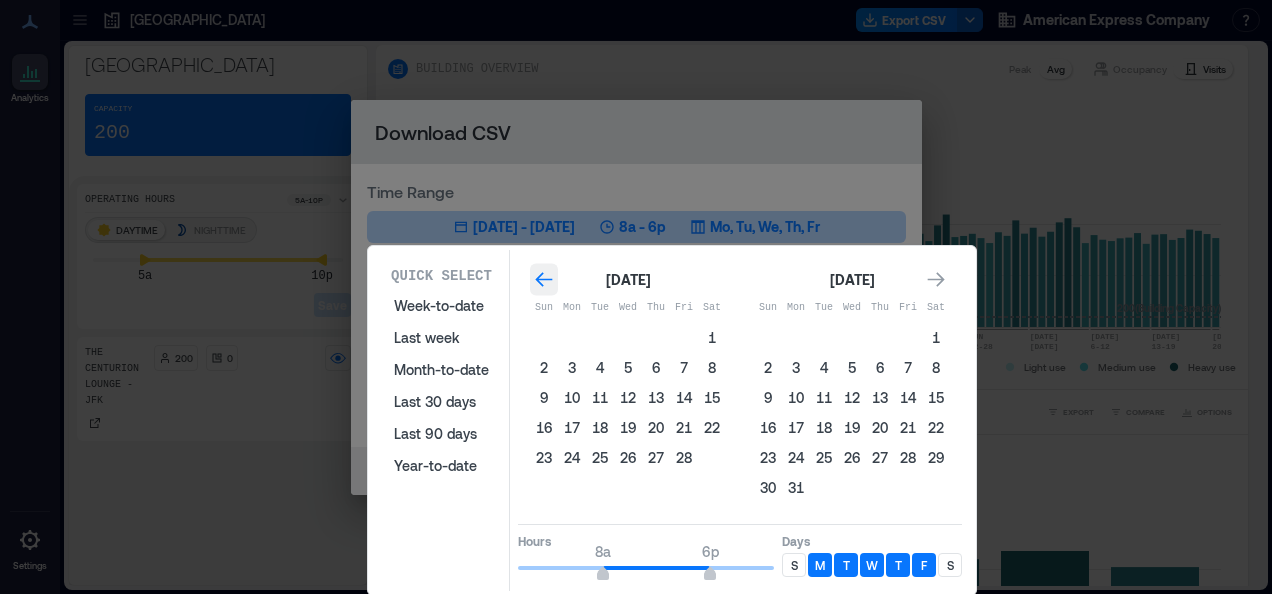 click 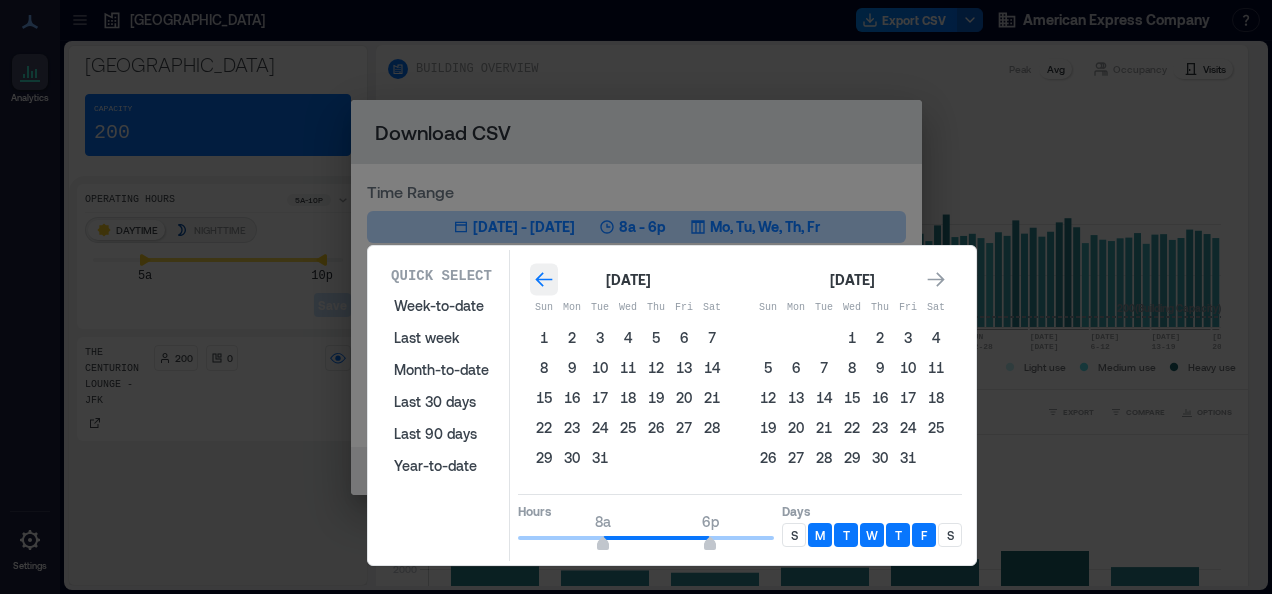 click 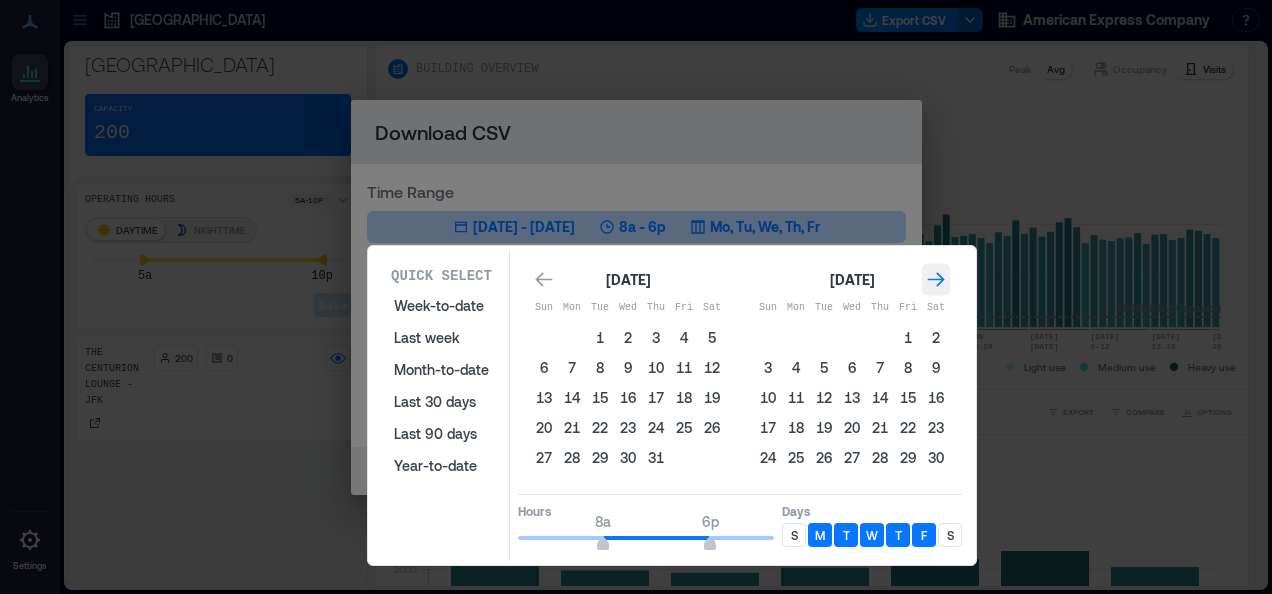click 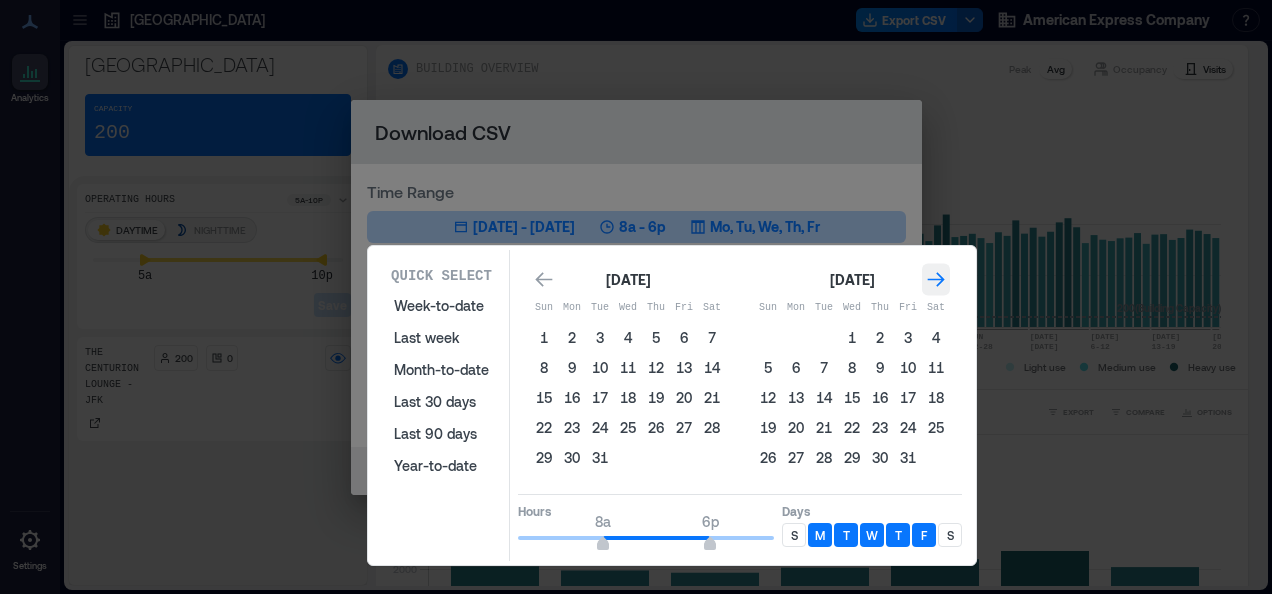 click 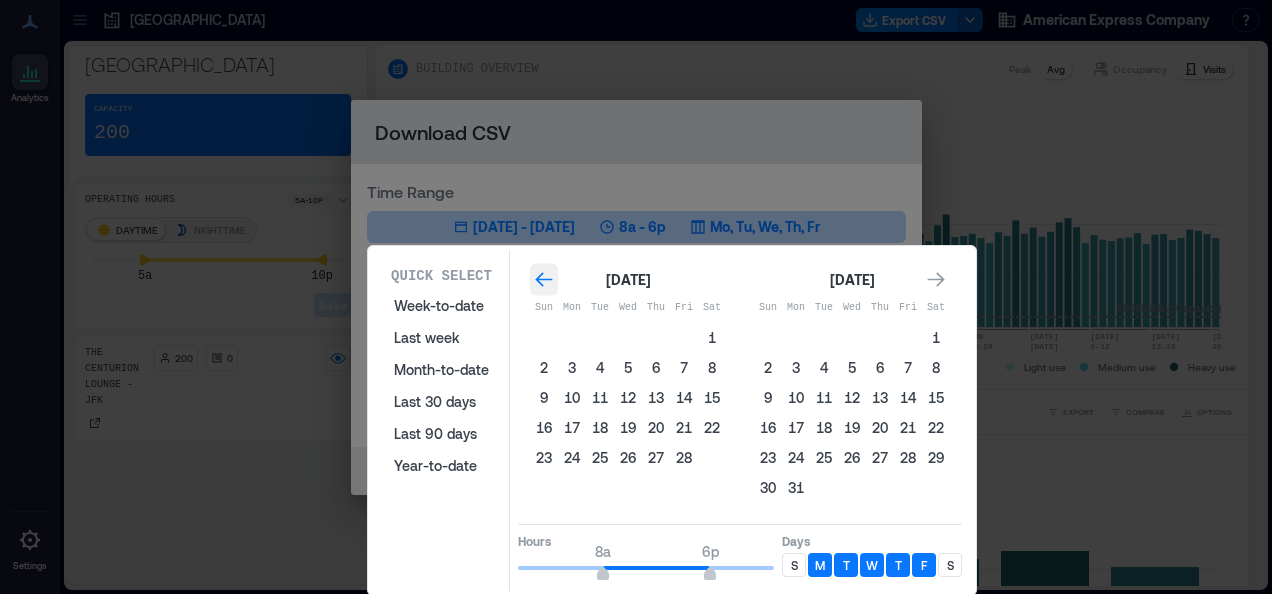 click 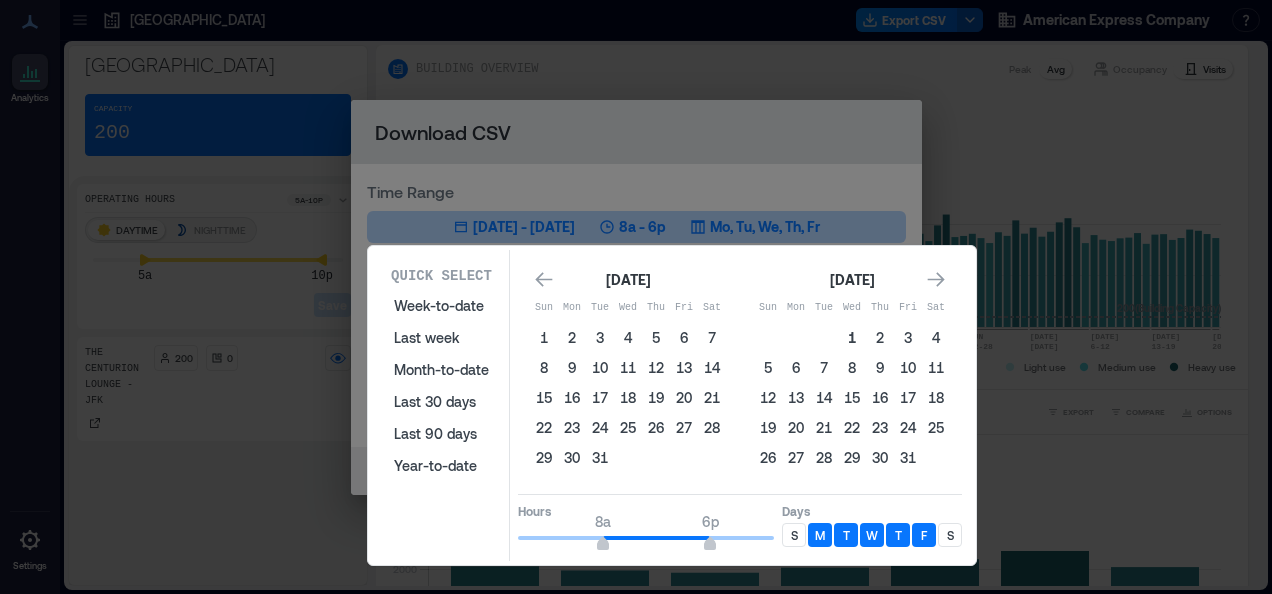 click on "1" at bounding box center [852, 338] 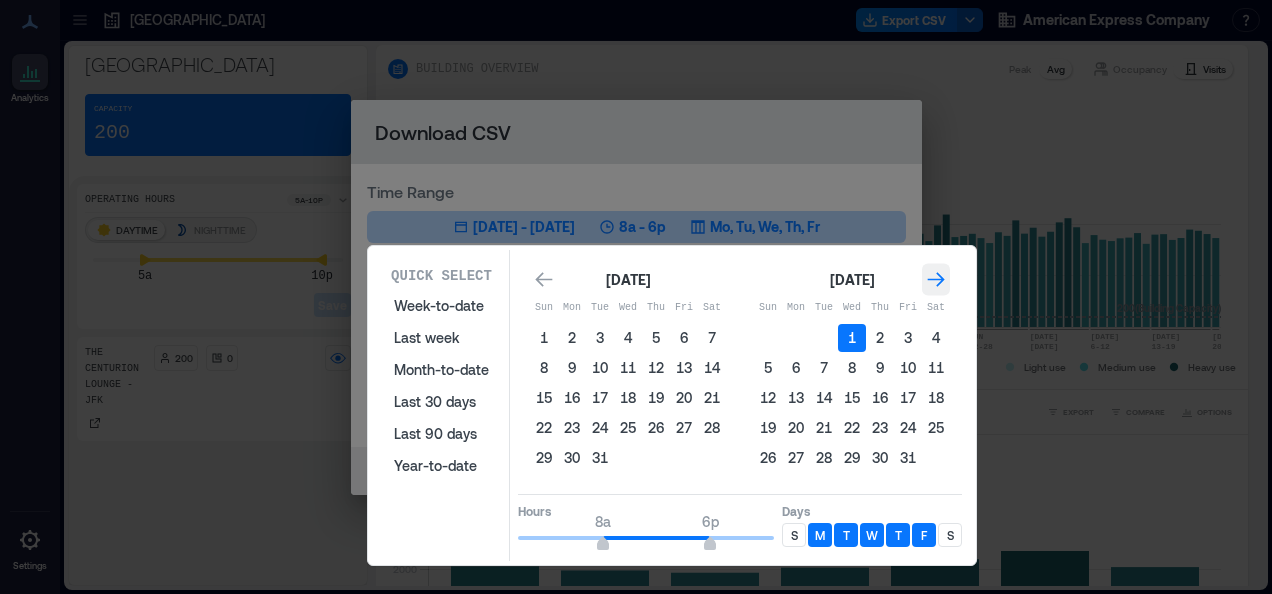 click 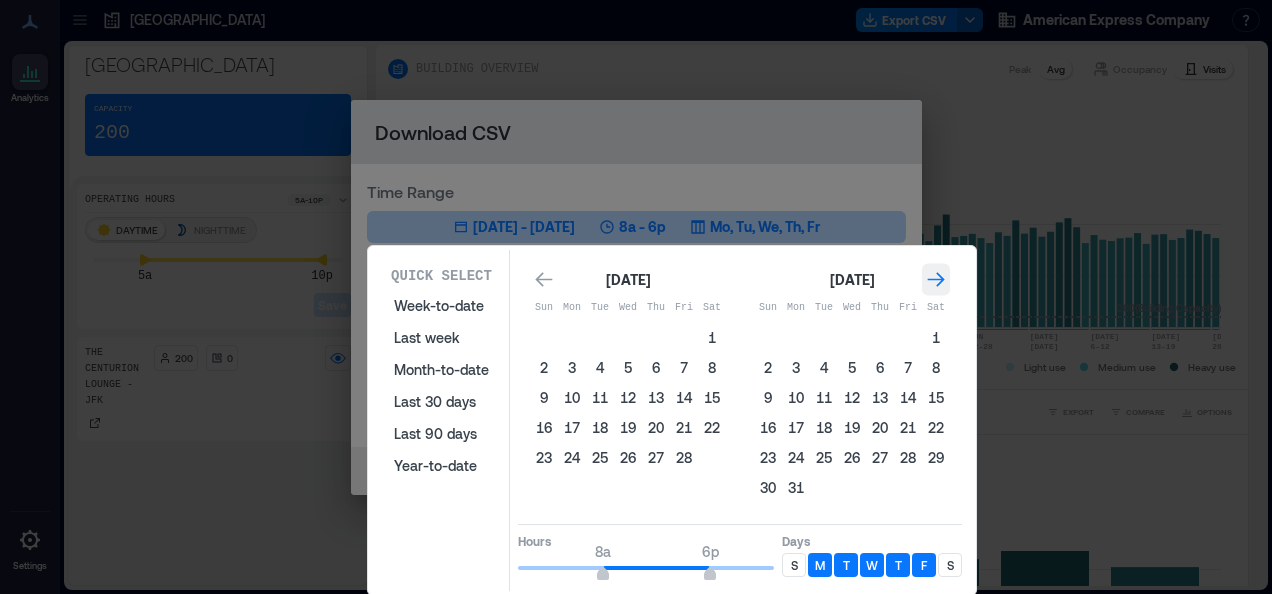 click 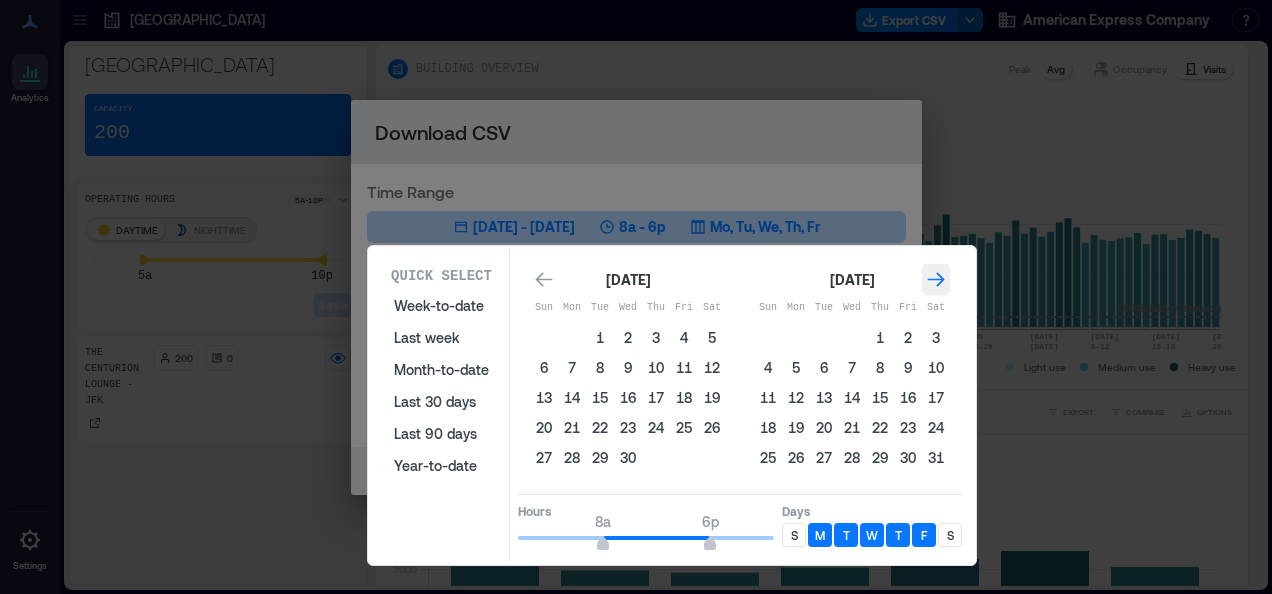 click 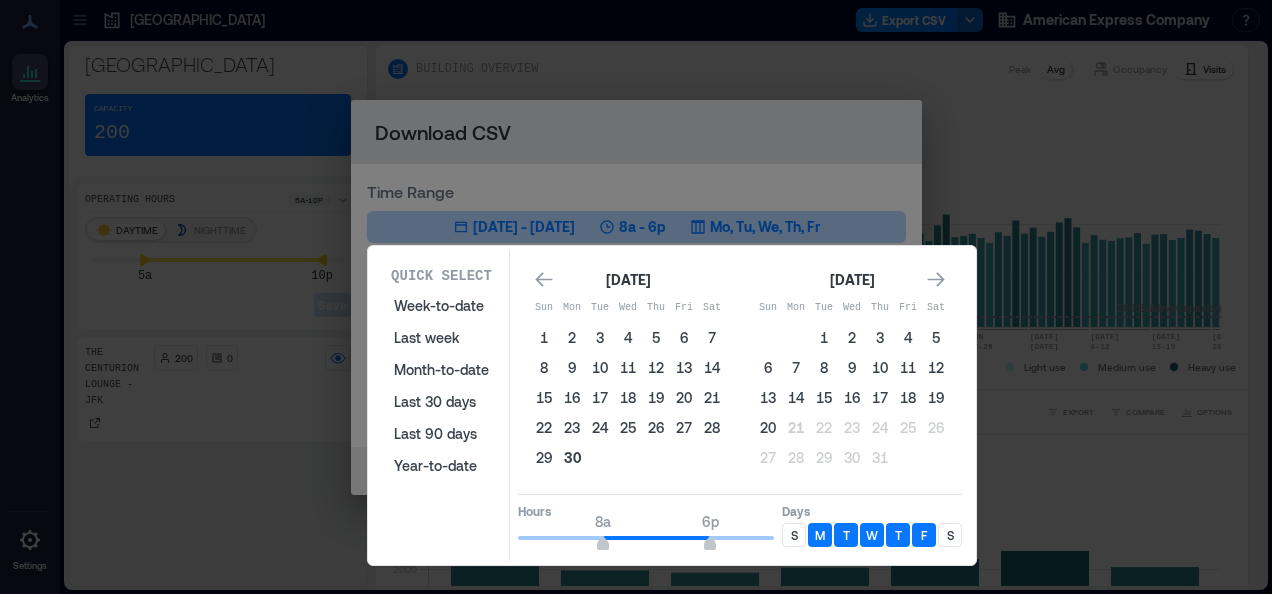 click on "30" at bounding box center (572, 458) 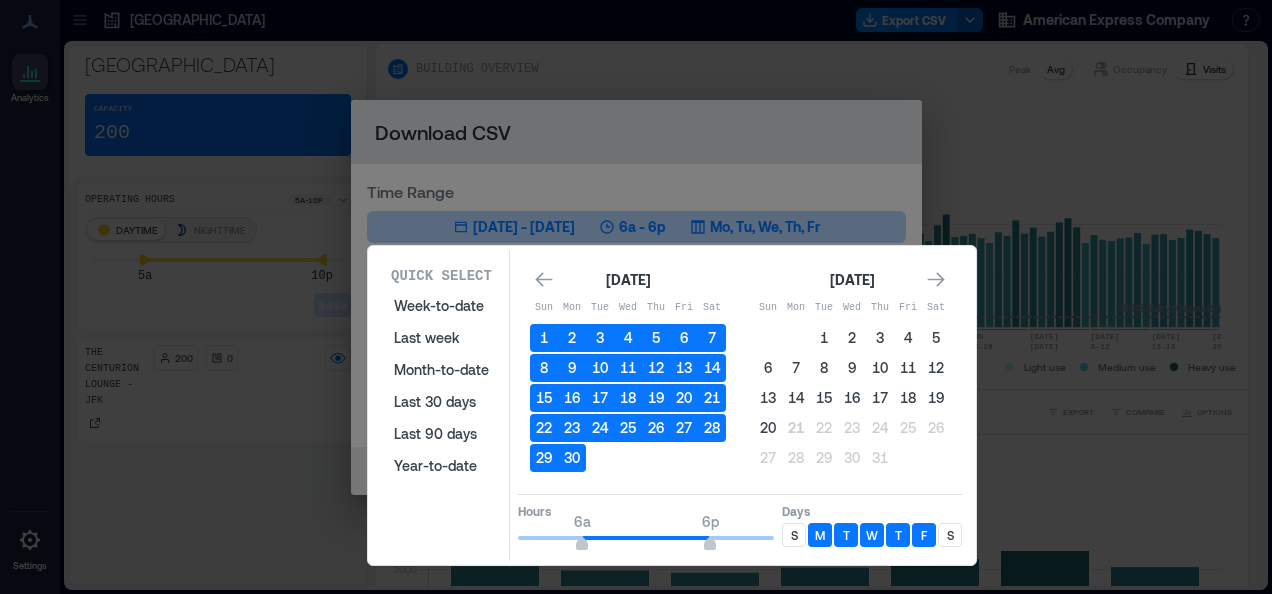drag, startPoint x: 604, startPoint y: 542, endPoint x: 579, endPoint y: 547, distance: 25.495098 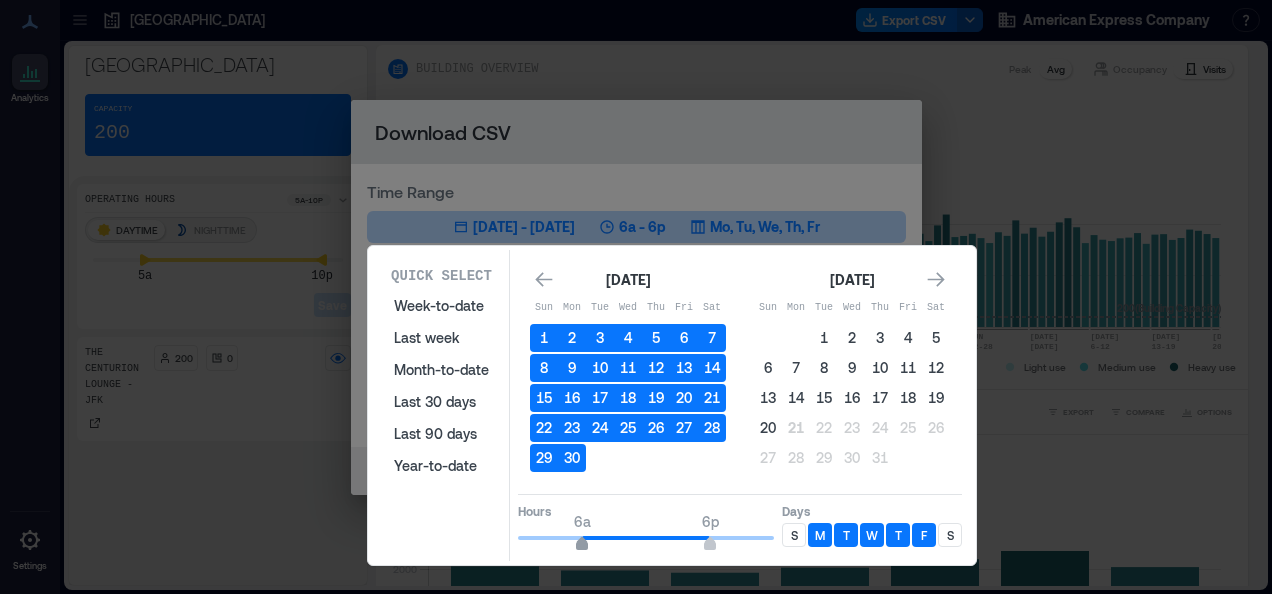 type on "*" 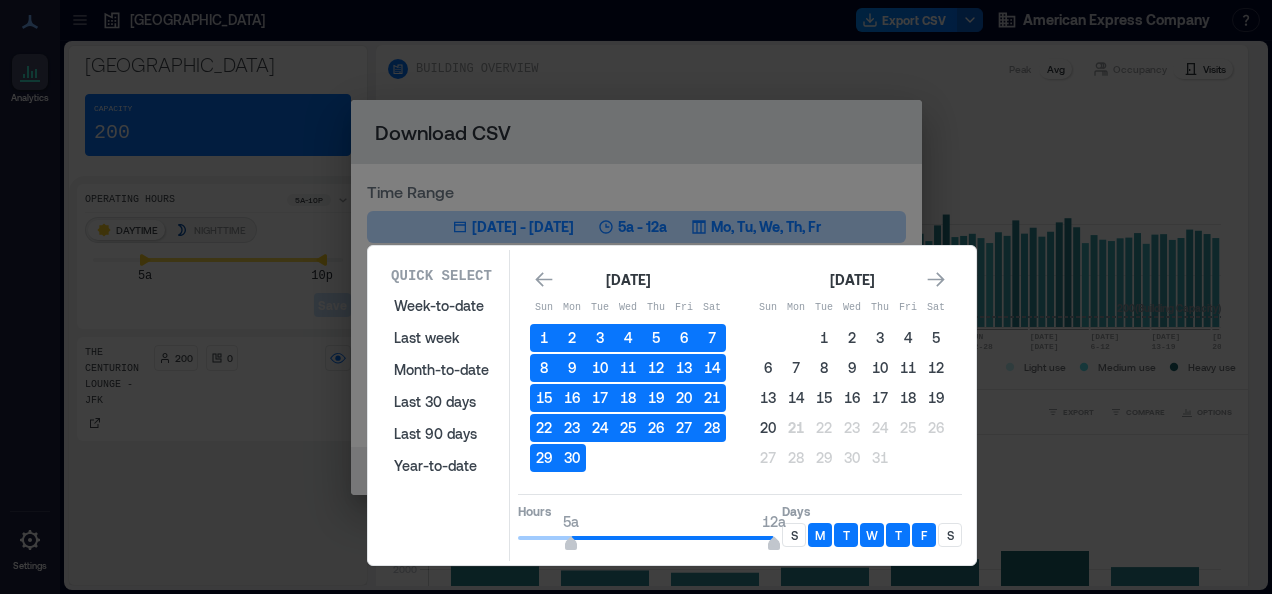 drag, startPoint x: 718, startPoint y: 544, endPoint x: 783, endPoint y: 544, distance: 65 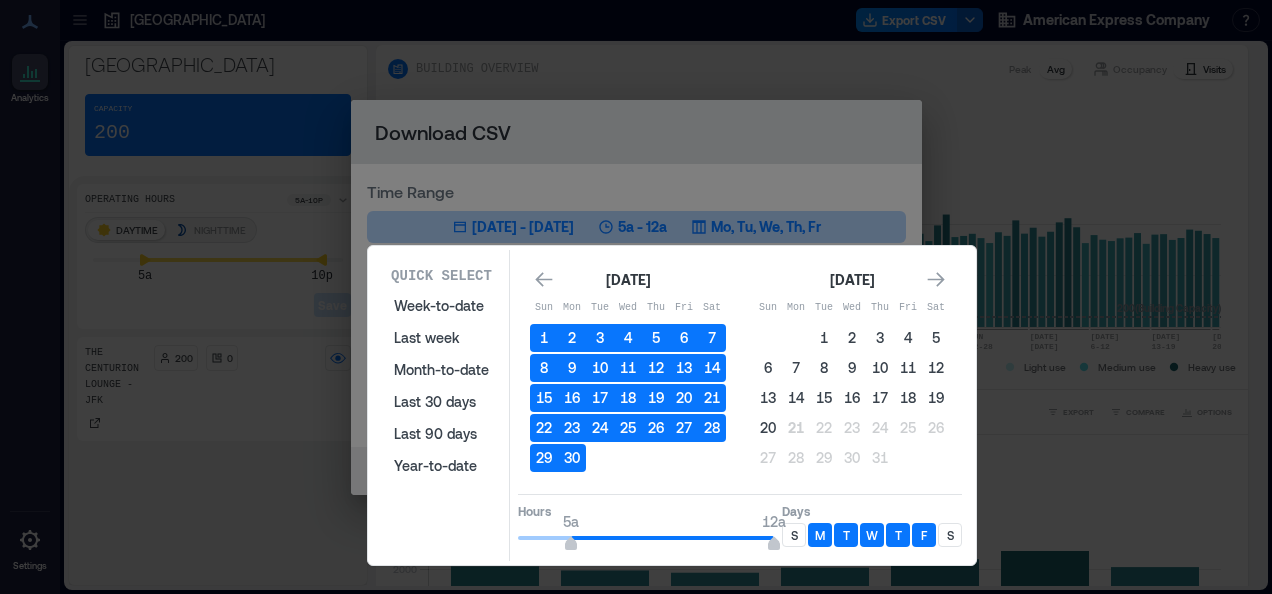 type on "**" 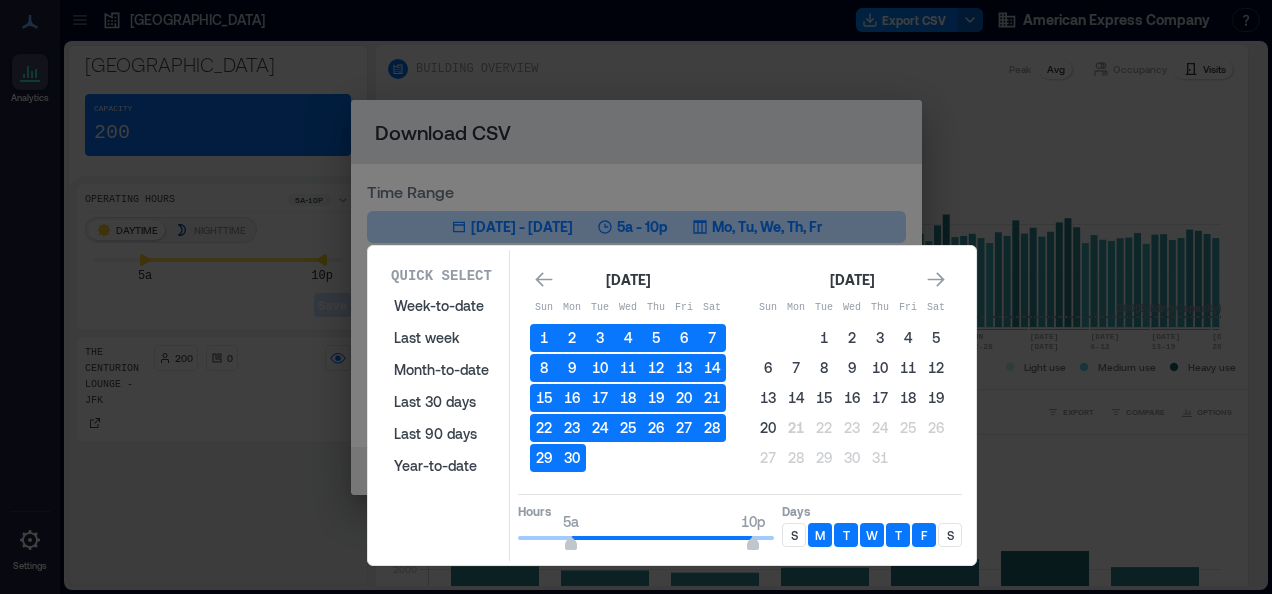 click on "S" at bounding box center (794, 535) 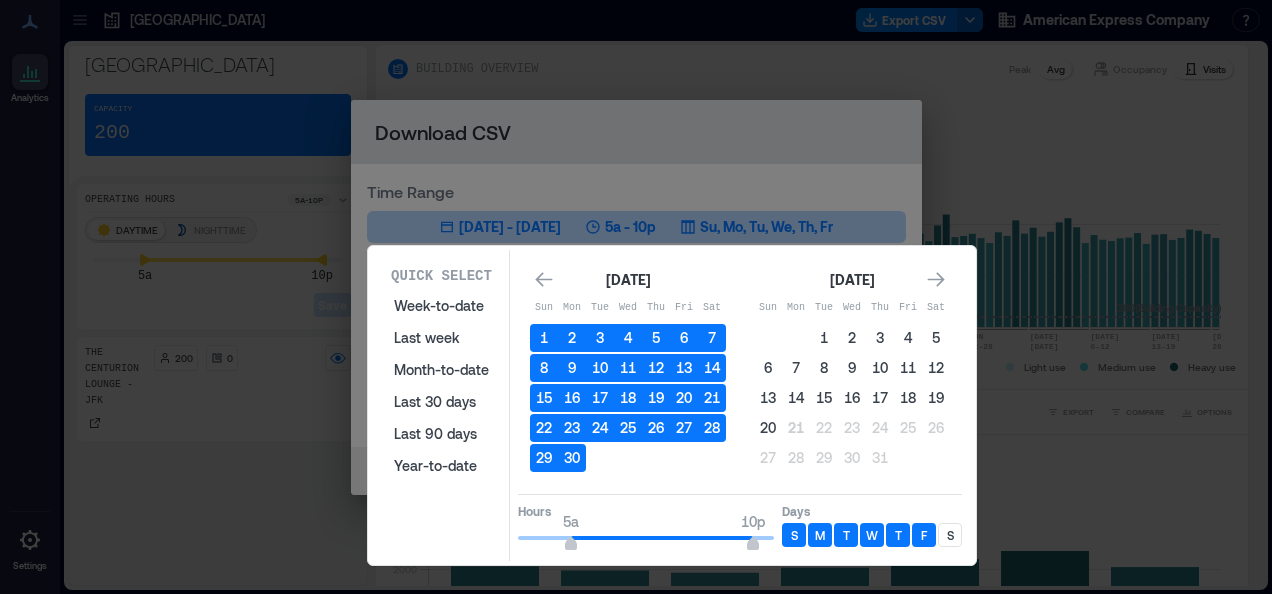 click on "S" at bounding box center (950, 535) 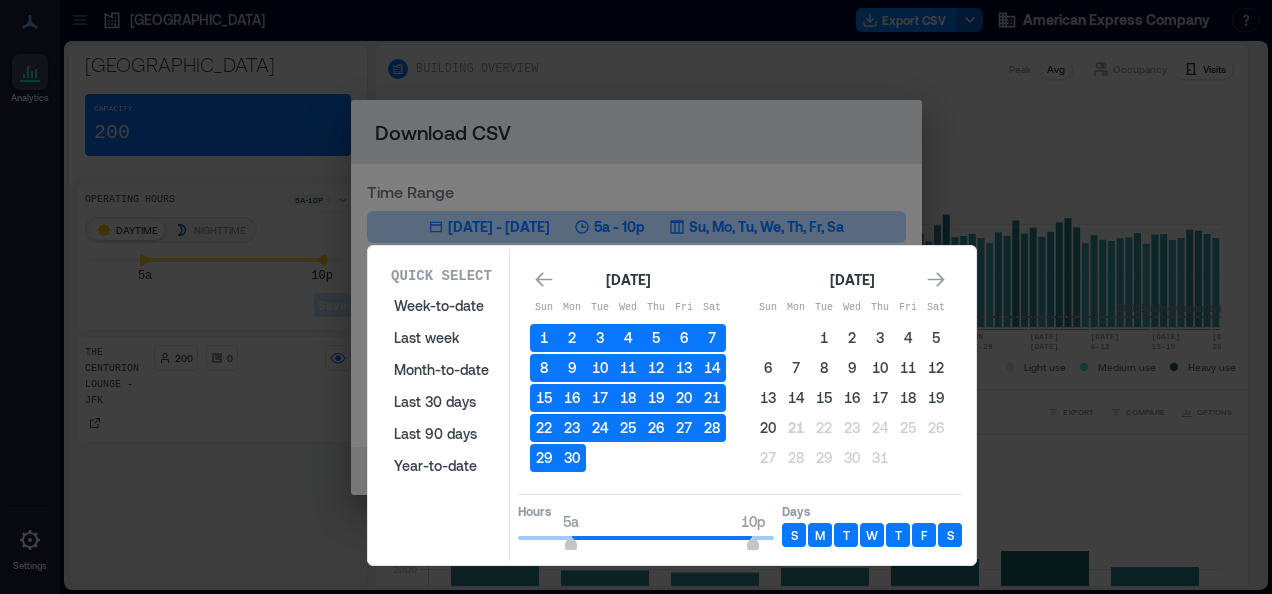 click on "S" at bounding box center (950, 535) 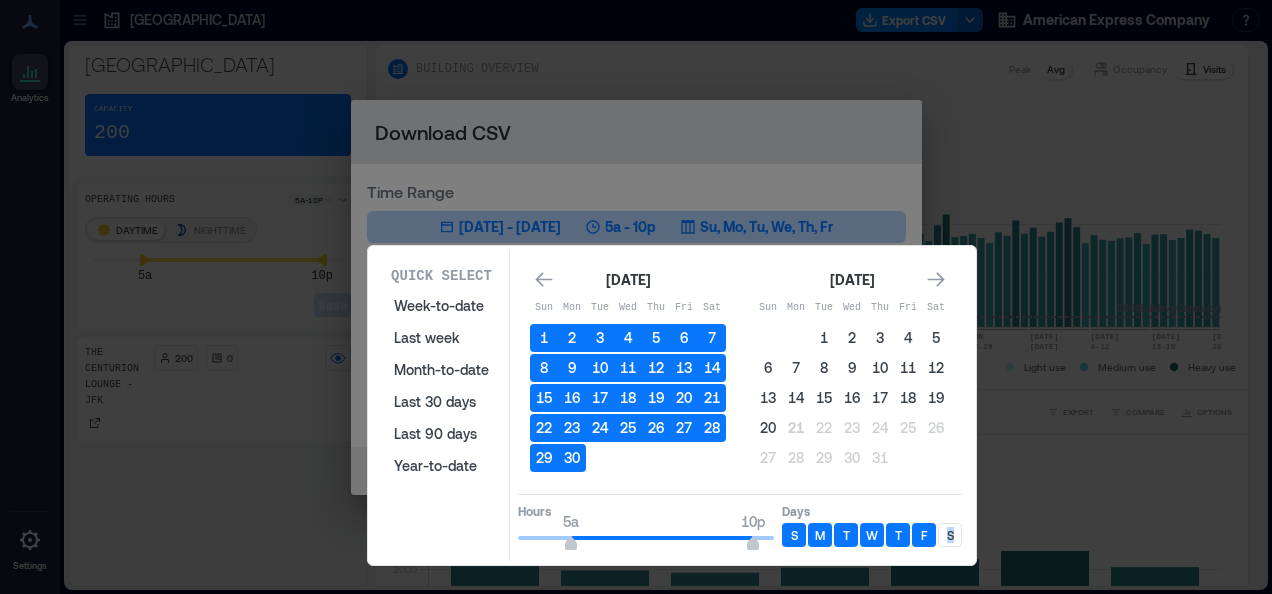 click on "S" at bounding box center (950, 535) 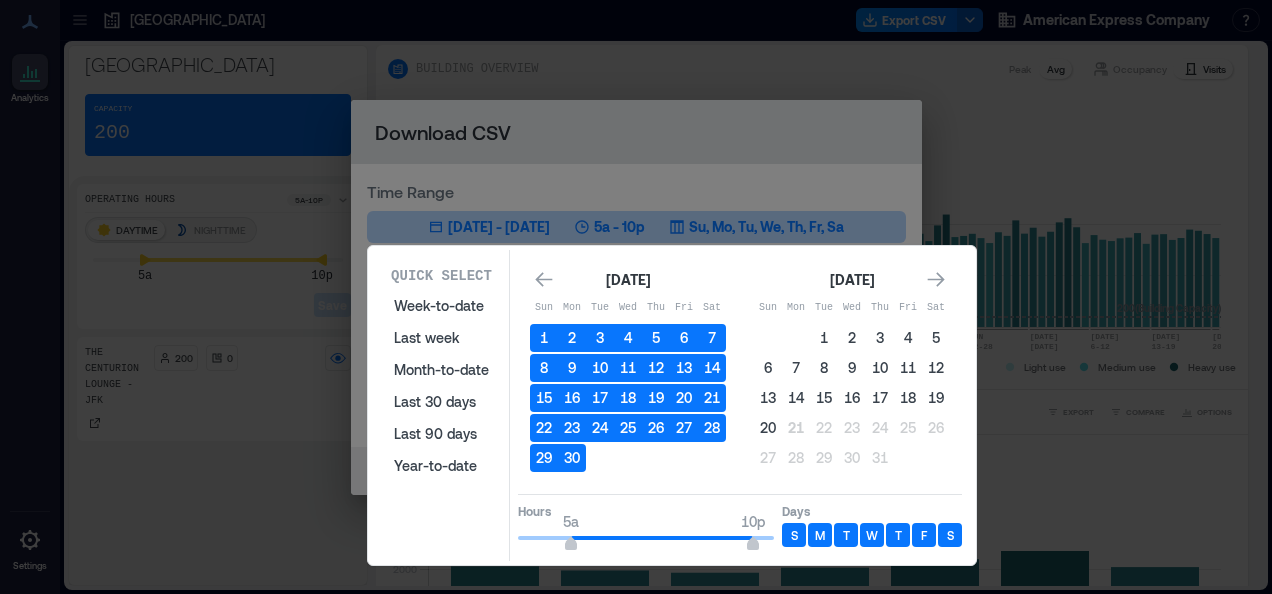 click on "[DATE] Sun Mon Tue Wed Thu Fri Sat 1 2 3 4 5 6 7 8 9 10 11 12 13 14 15 16 17 18 19 20 21 22 23 24 25 26 27 28 29 [DATE] Mon Tue Wed Thu Fri Sat 1 2 3 4 5 6 7 8 9 10 11 12 13 14 15 16 17 18 19 20 21 22 23 24 25 26 27 28 29 30 31" at bounding box center [740, 371] 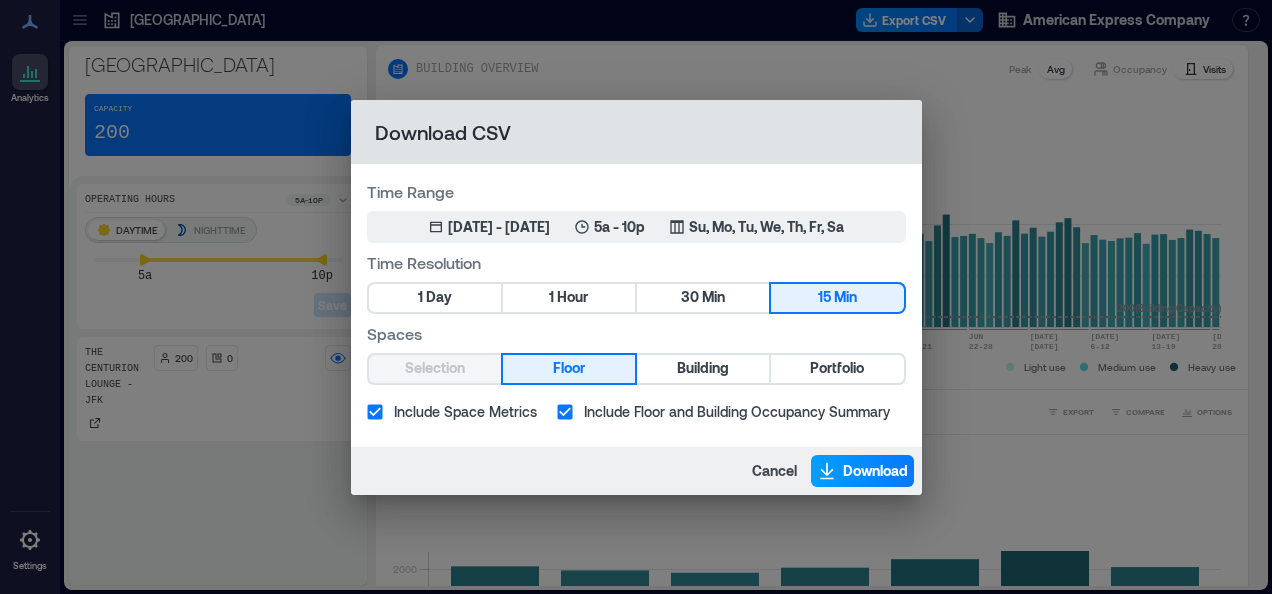 click on "Download" at bounding box center [875, 471] 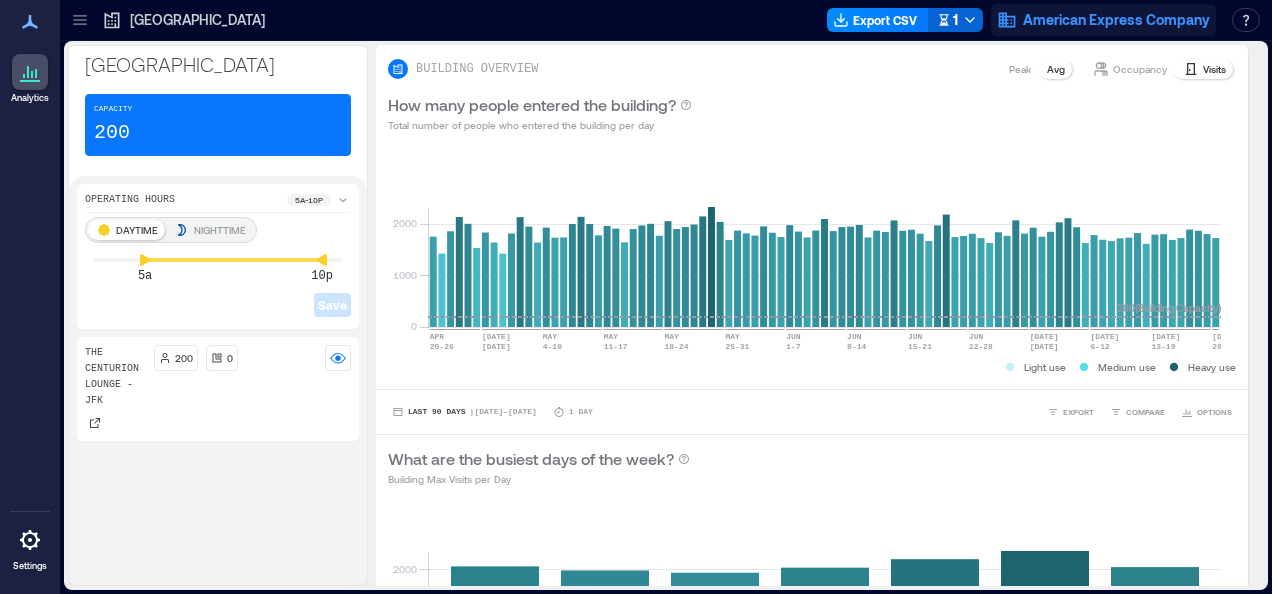 click 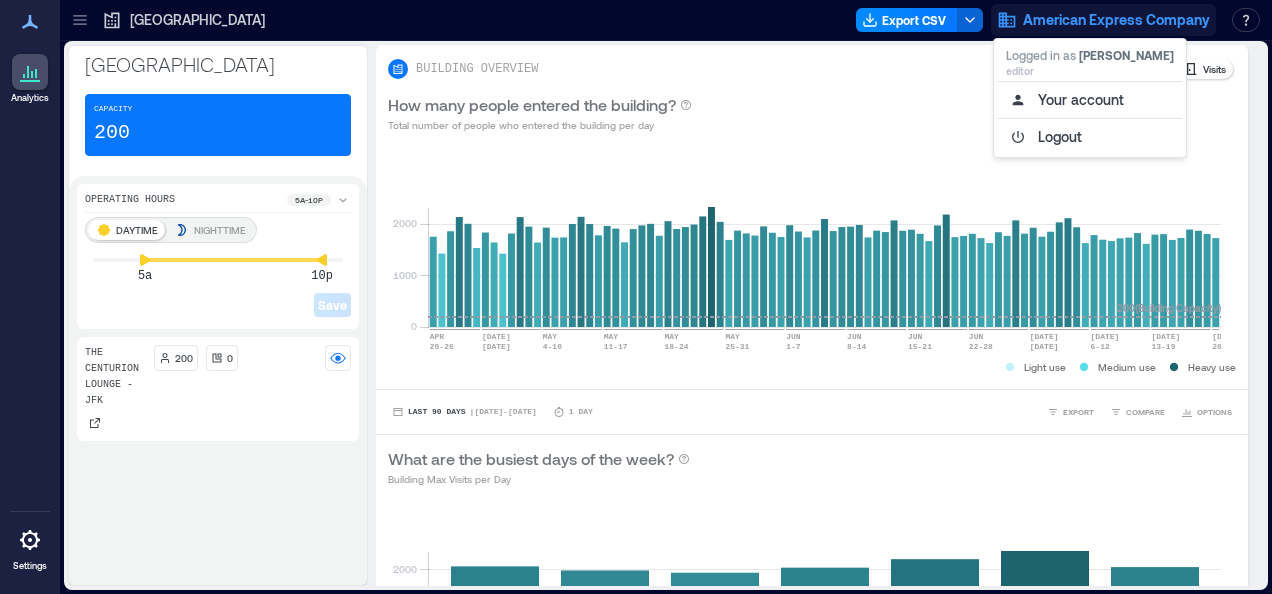 type 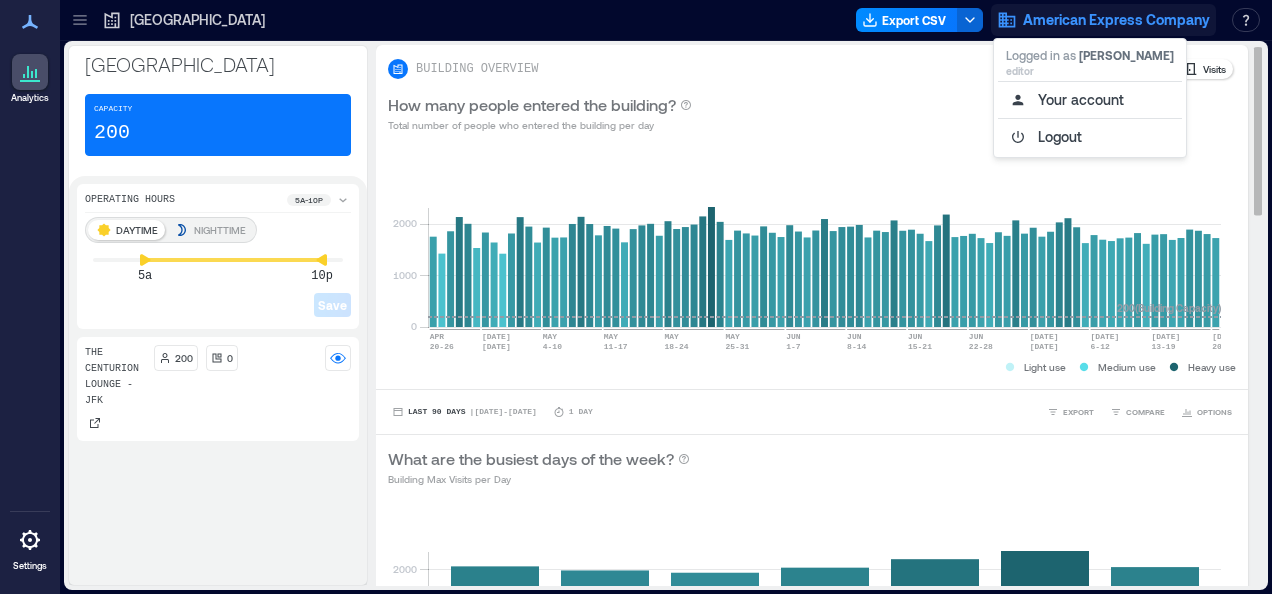 click on "How many people entered the building? Total number of people who entered the building per day" at bounding box center (812, 113) 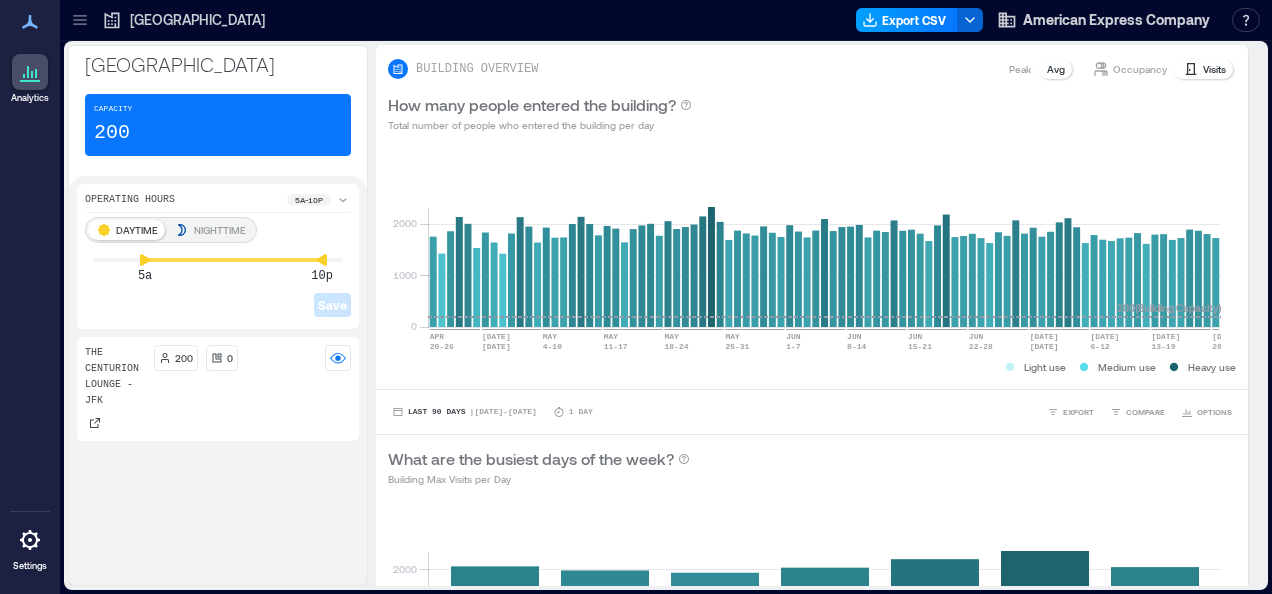 click on "Export CSV" at bounding box center (907, 20) 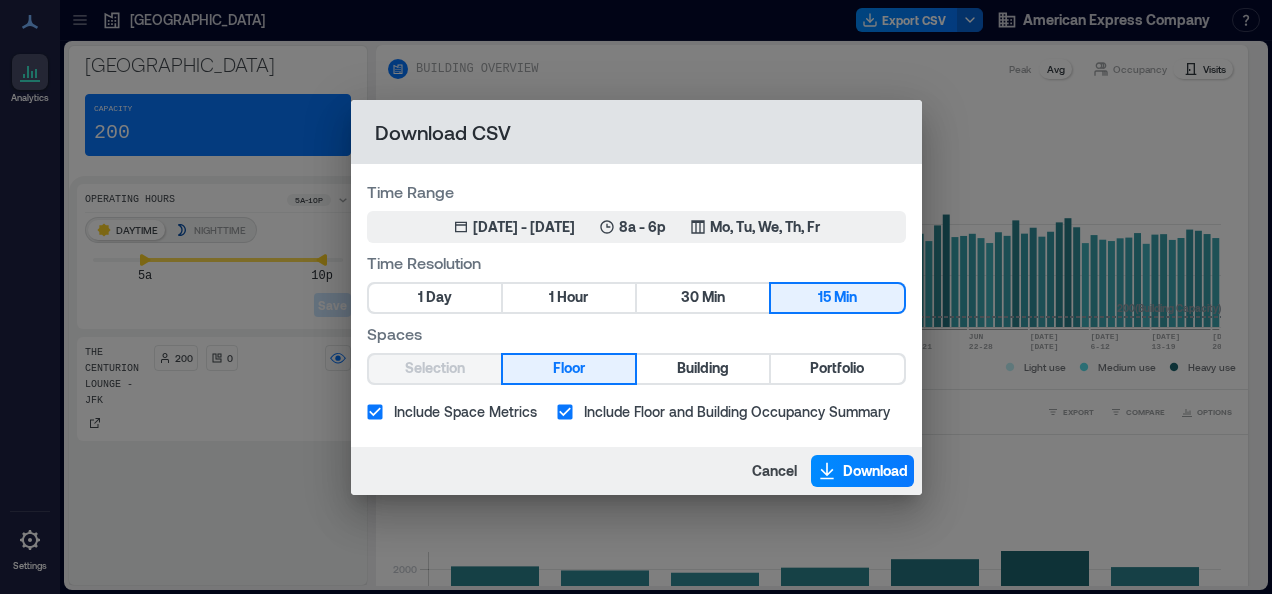 click on "Download CSV Time Range Apr 21, 2025 - [DATE] 8a - 6p Mo, Tu, We, Th, Fr Time Resolution 1   Day 1   Hour 30   Min 15   Min Spaces Selection Floor Building Portfolio Include Space Metrics Include Floor and Building Occupancy Summary Cancel Download" at bounding box center [636, 297] 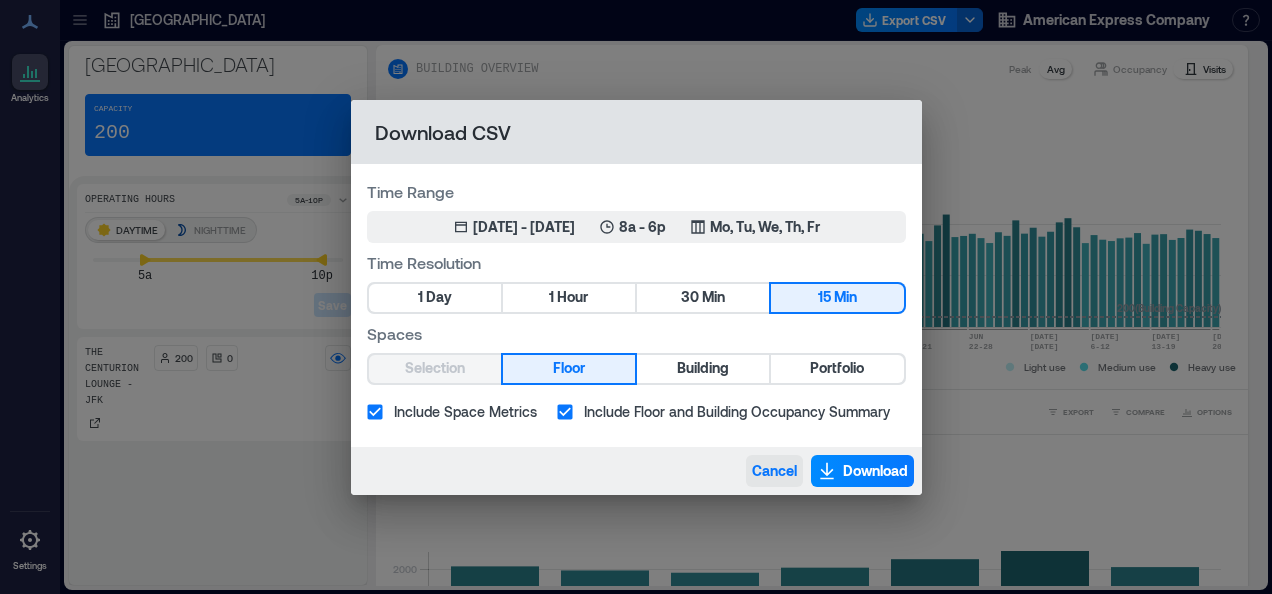 click on "Cancel" at bounding box center (774, 471) 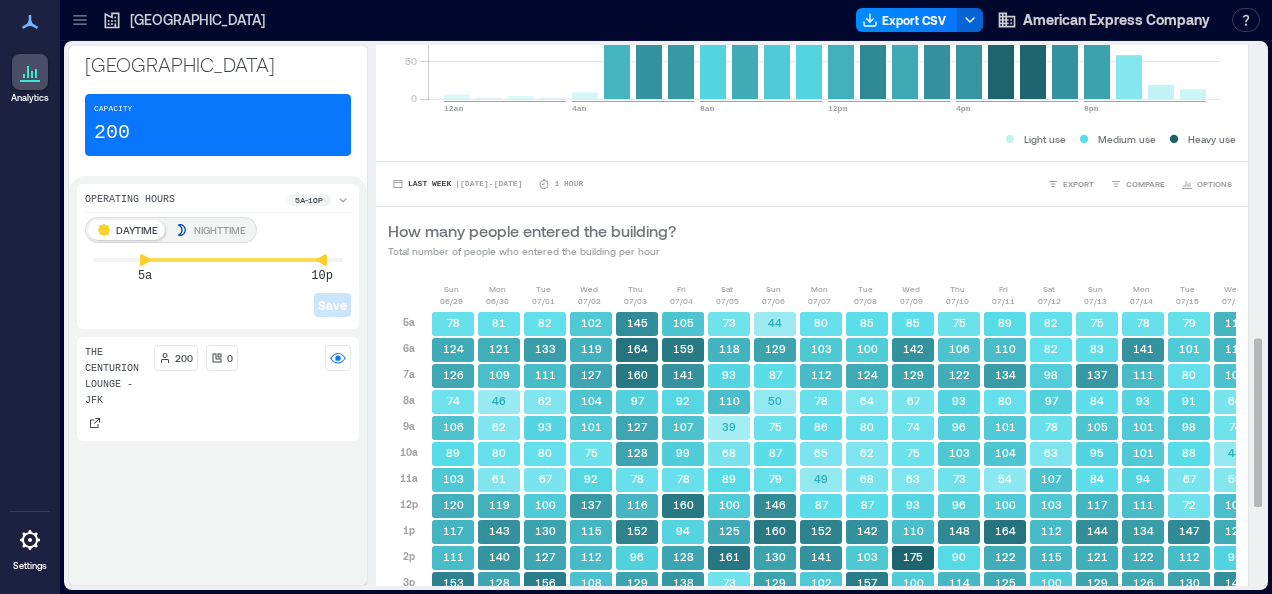 scroll, scrollTop: 1195, scrollLeft: 0, axis: vertical 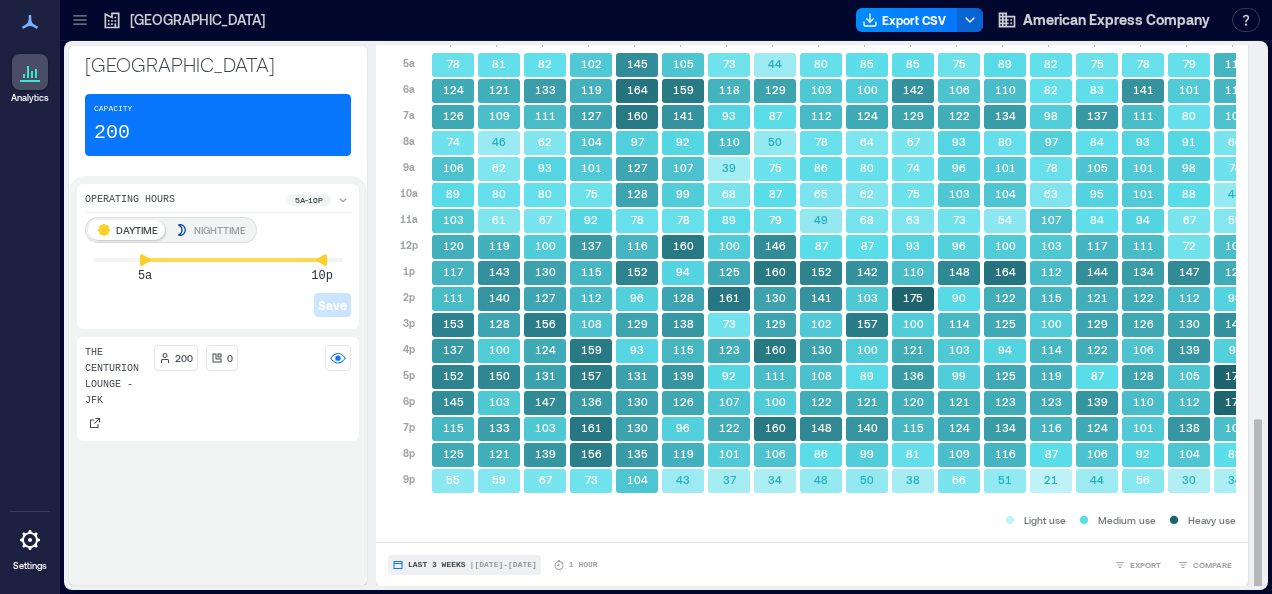 click on "Last 3 Weeks" at bounding box center [437, 565] 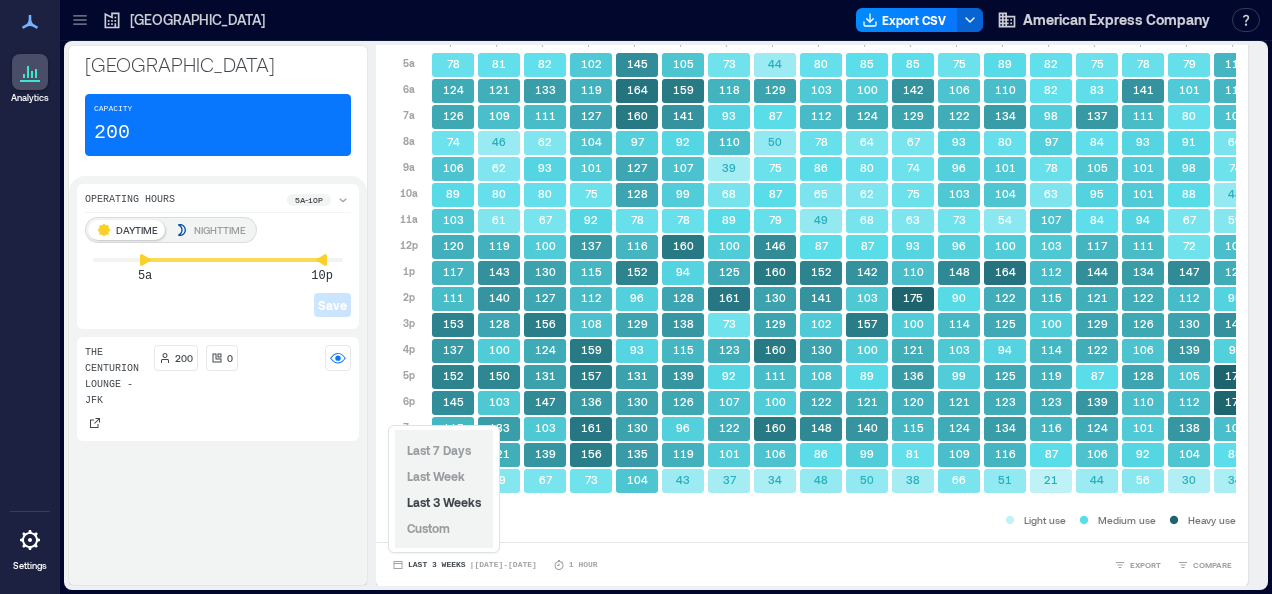 click on "Last 7 Days Last Week Last 3 Weeks Custom" at bounding box center [444, 489] 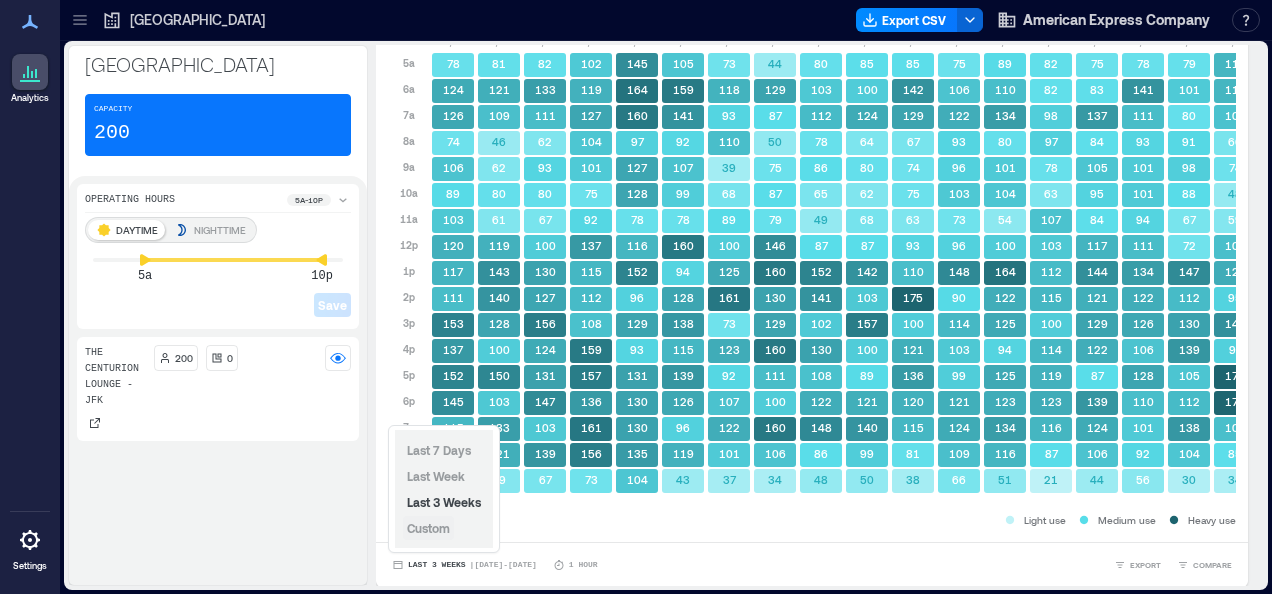 click on "Custom" at bounding box center (428, 528) 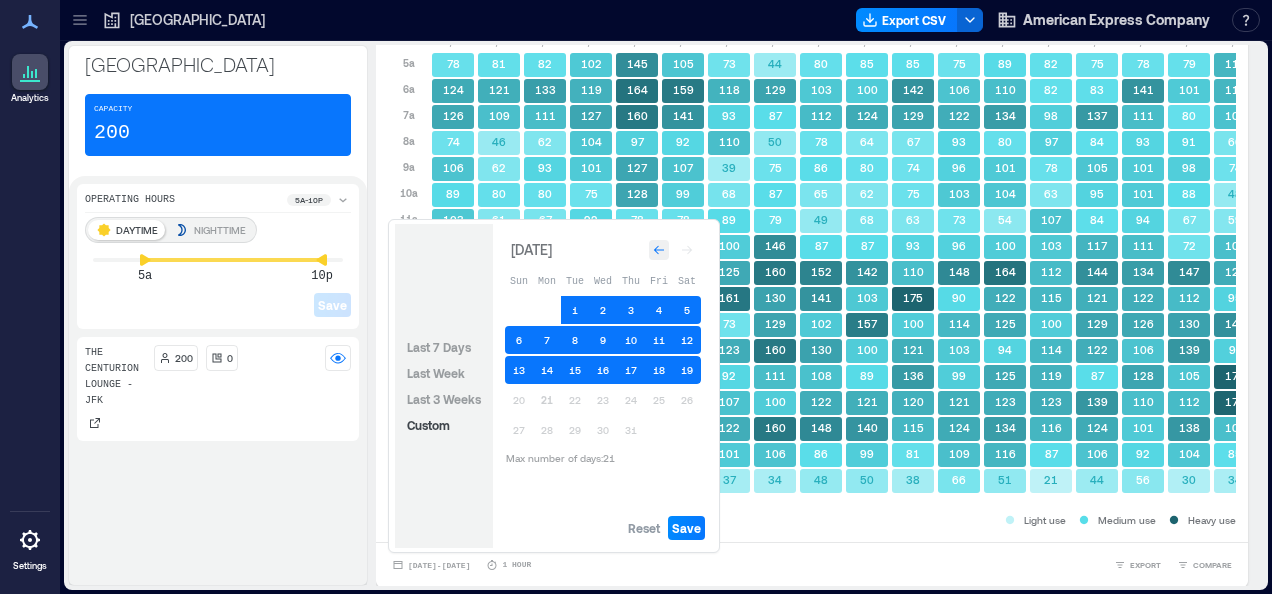 click 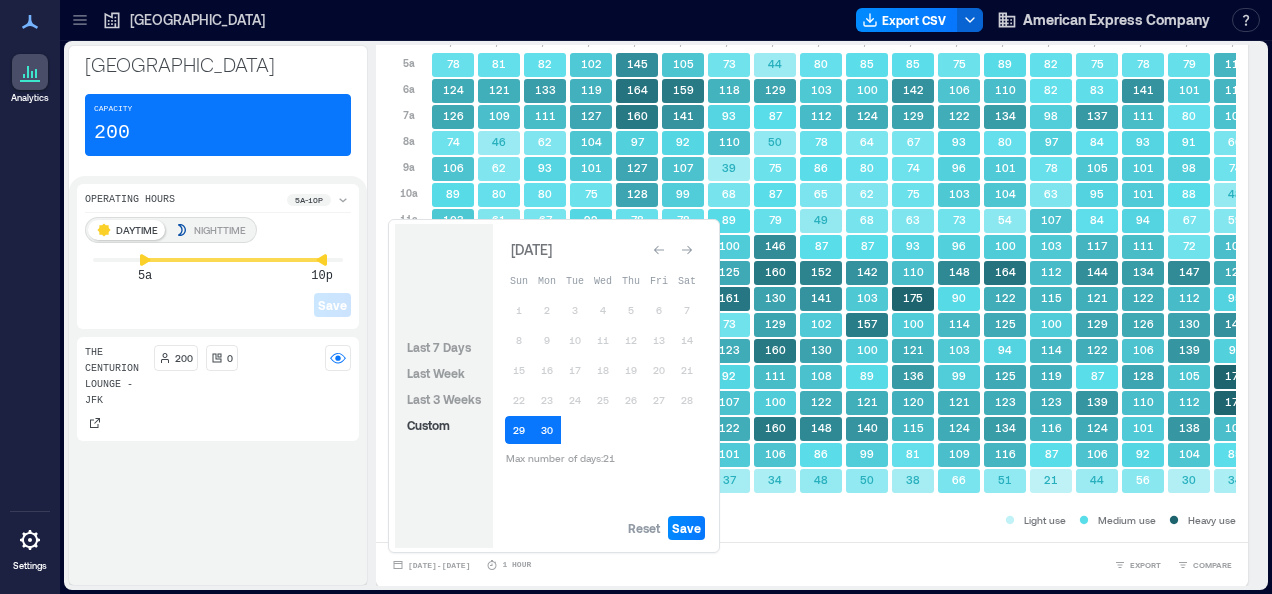 click 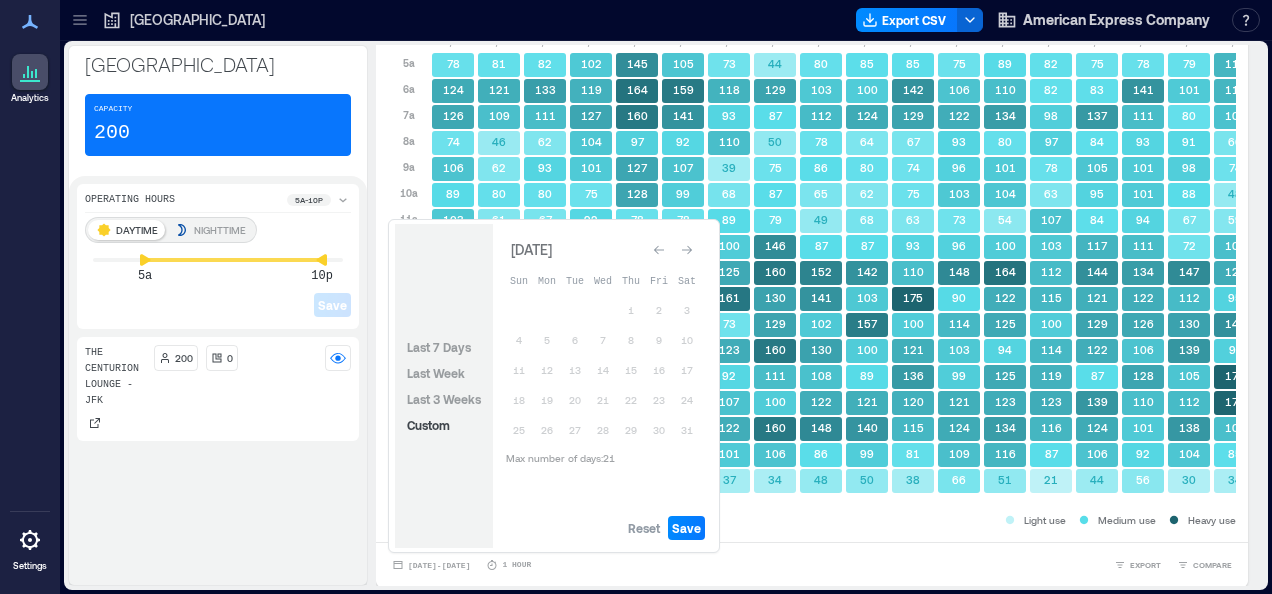 click on "1" at bounding box center (631, 310) 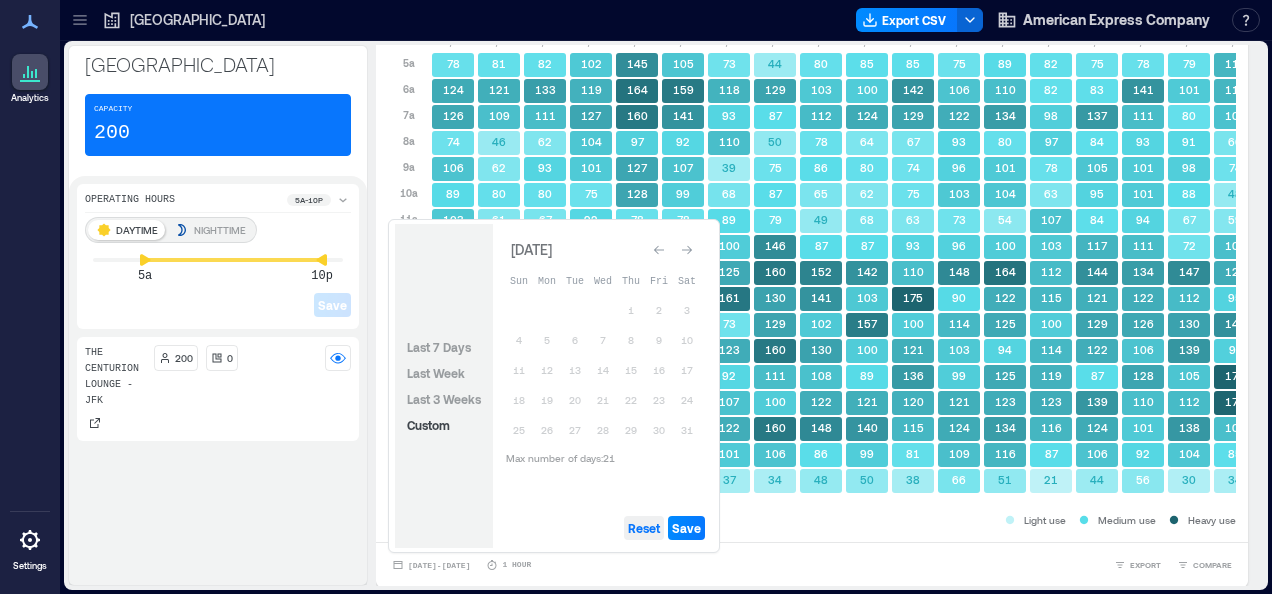 click on "Reset" at bounding box center [644, 528] 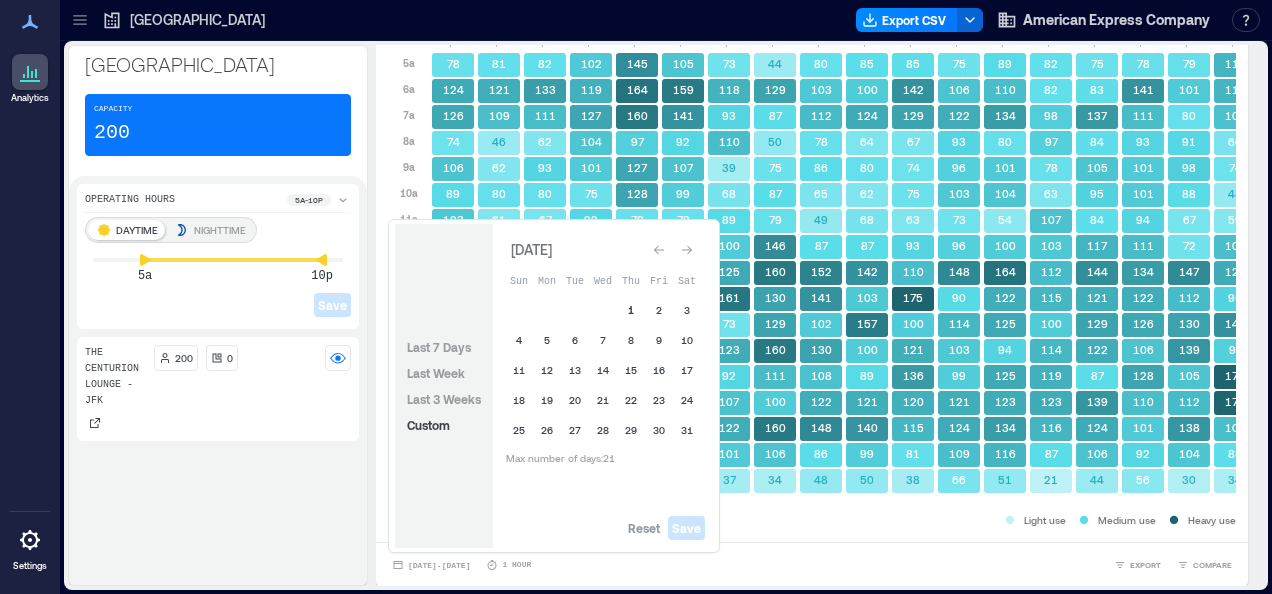 click on "1" at bounding box center (631, 310) 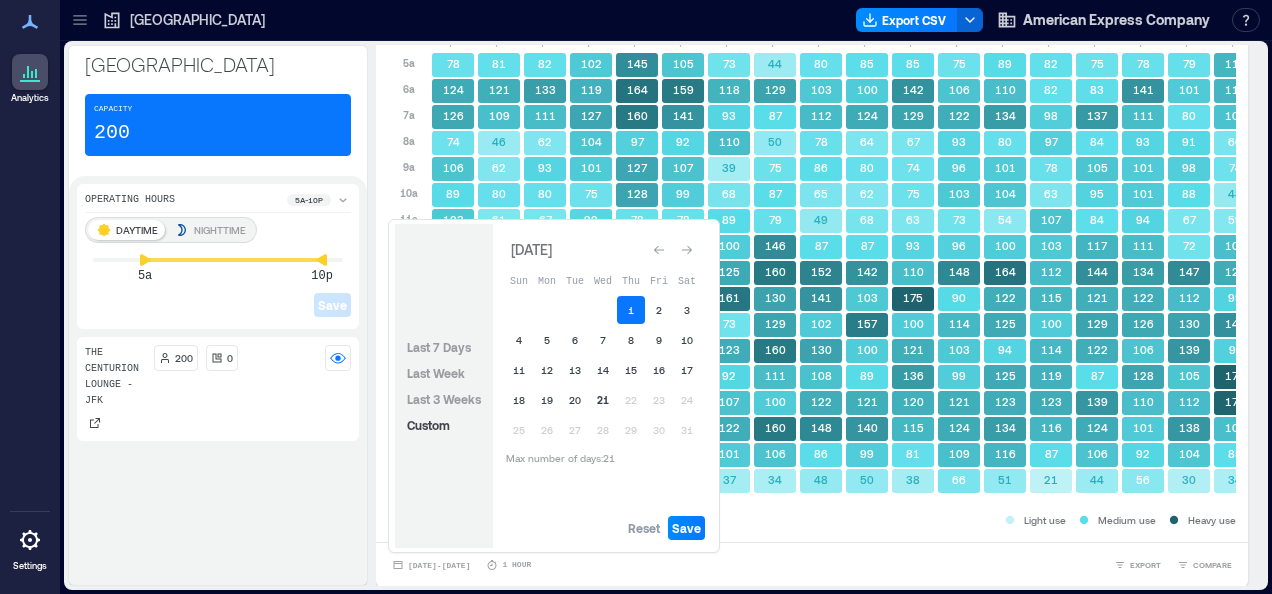 click on "21" at bounding box center [603, 400] 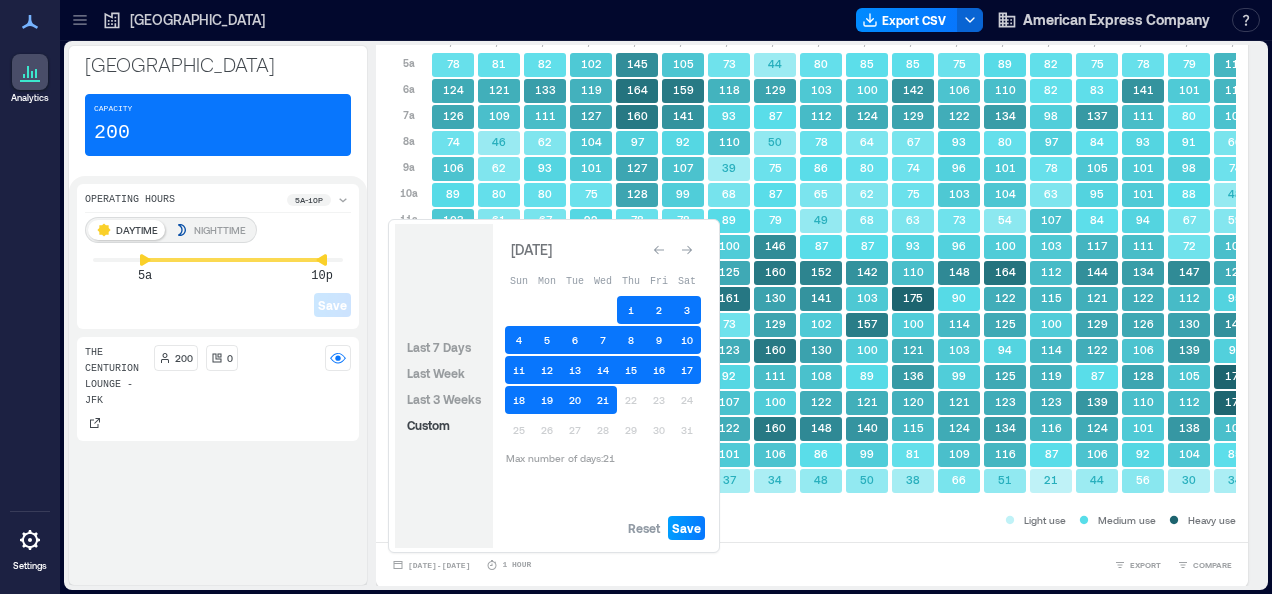 click on "Save" at bounding box center [686, 528] 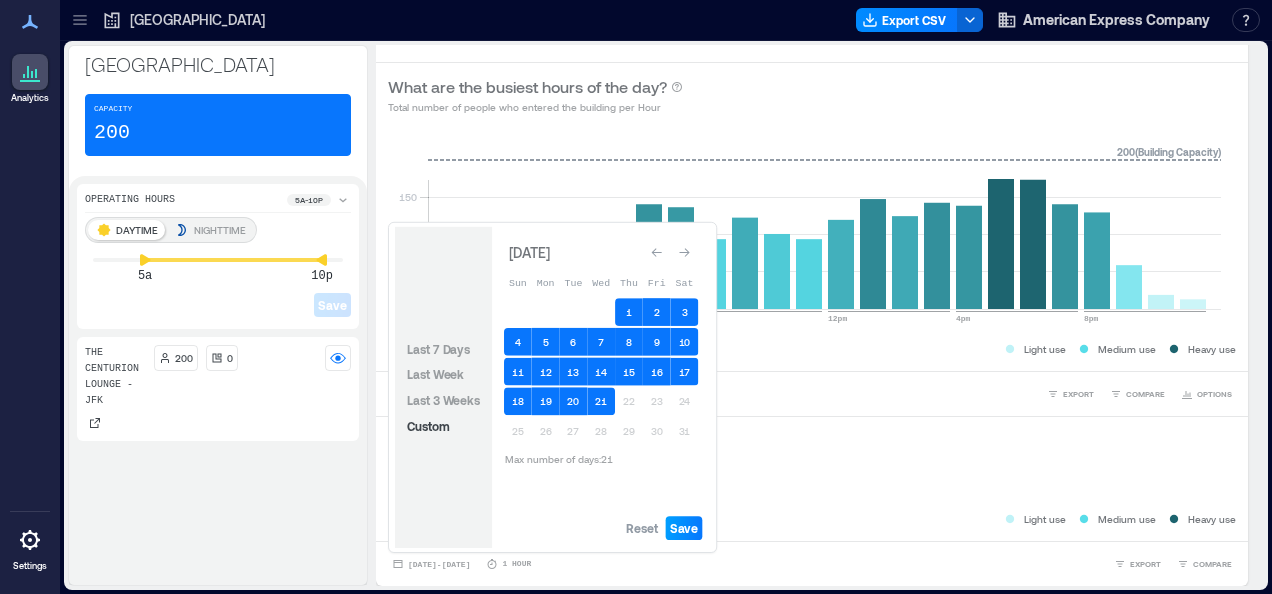 scroll, scrollTop: 725, scrollLeft: 0, axis: vertical 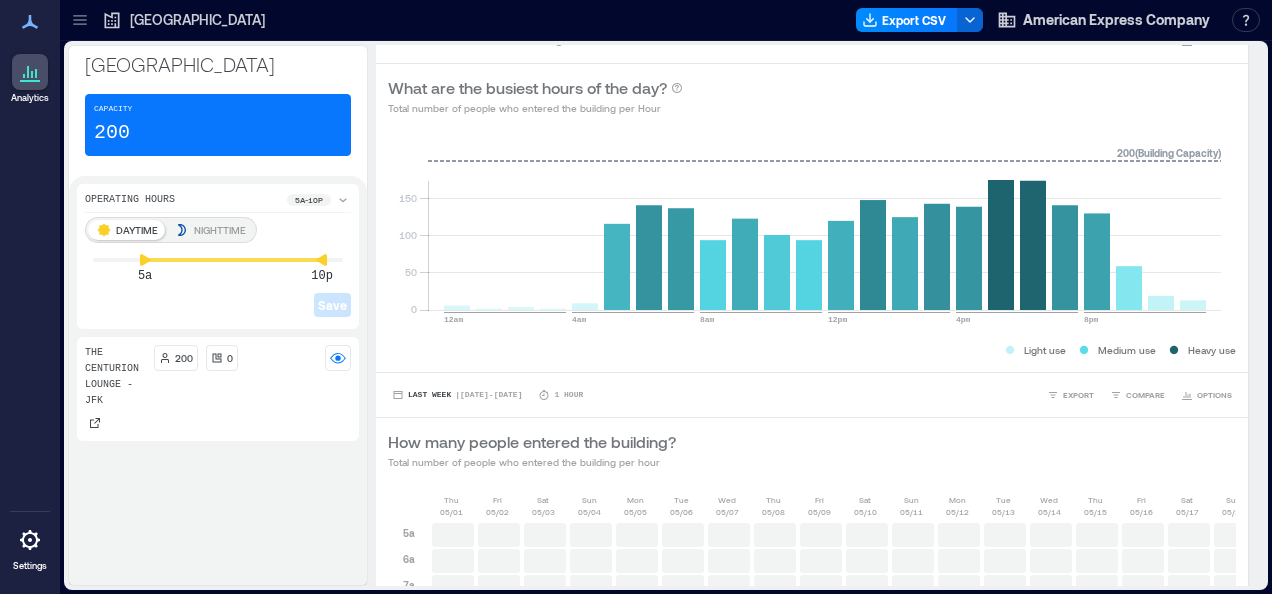 type 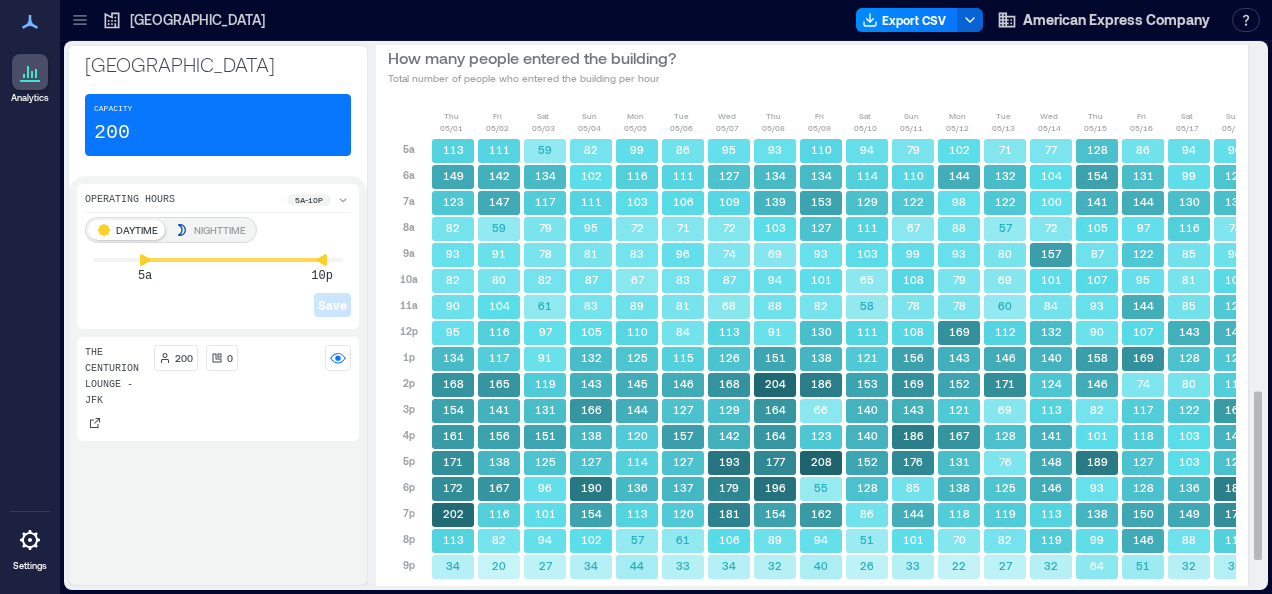 scroll, scrollTop: 1106, scrollLeft: 0, axis: vertical 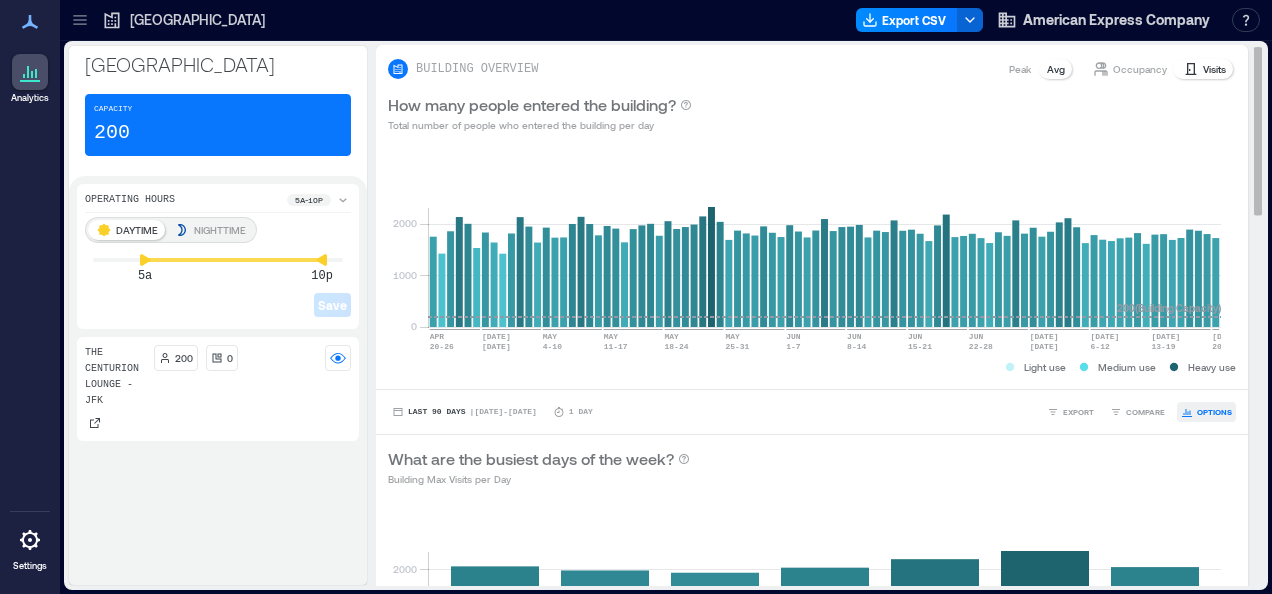 click on "OPTIONS" at bounding box center [1214, 412] 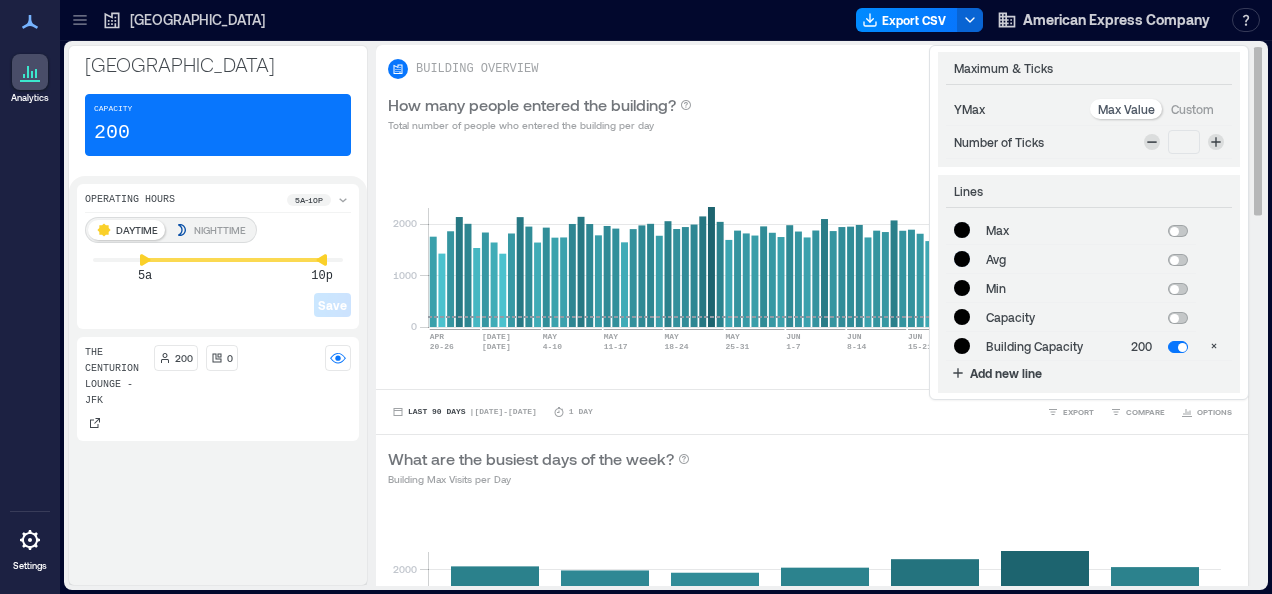 type on "*******" 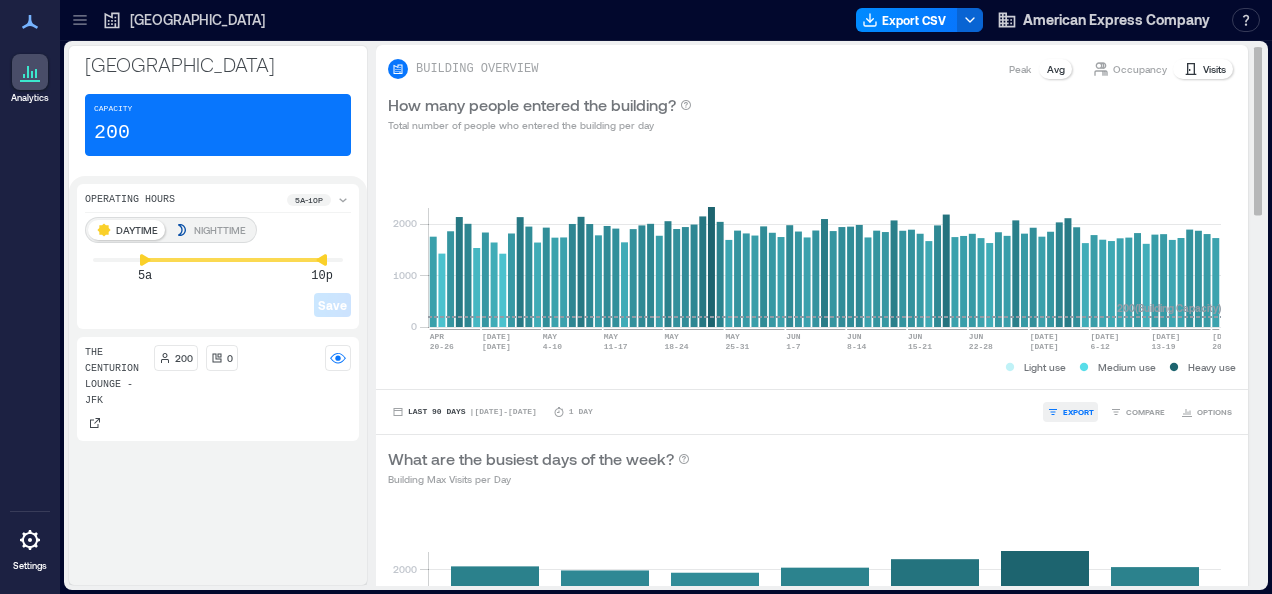 click on "EXPORT" at bounding box center [1078, 412] 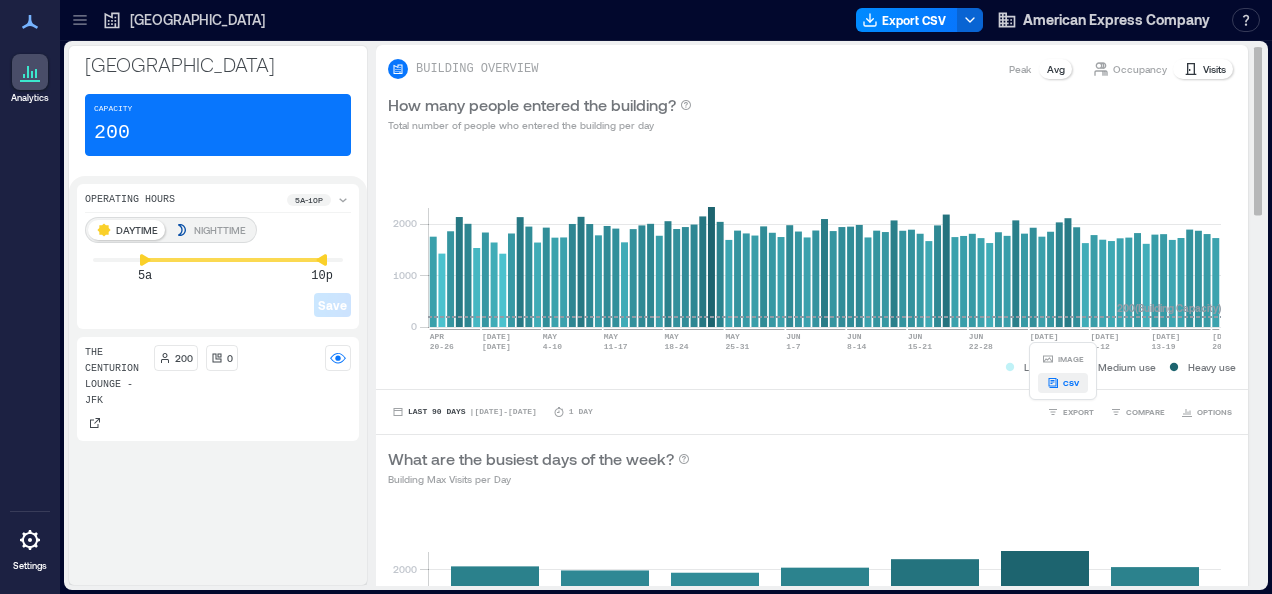 click on "CSV" at bounding box center (1071, 383) 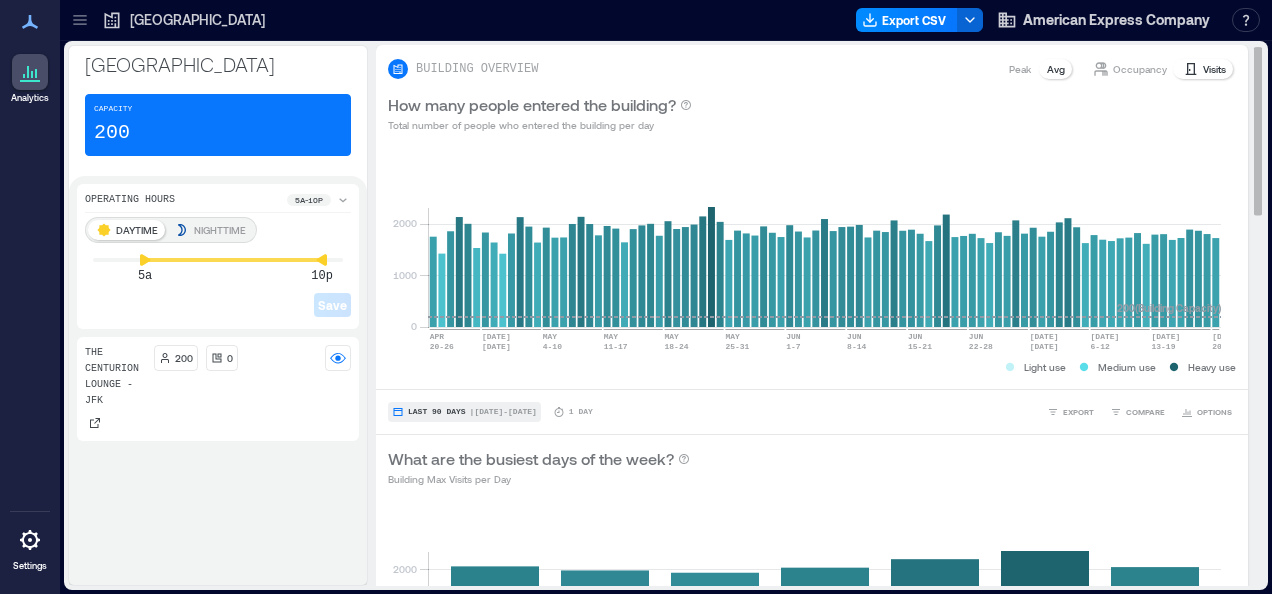 drag, startPoint x: 445, startPoint y: 421, endPoint x: 435, endPoint y: 416, distance: 11.18034 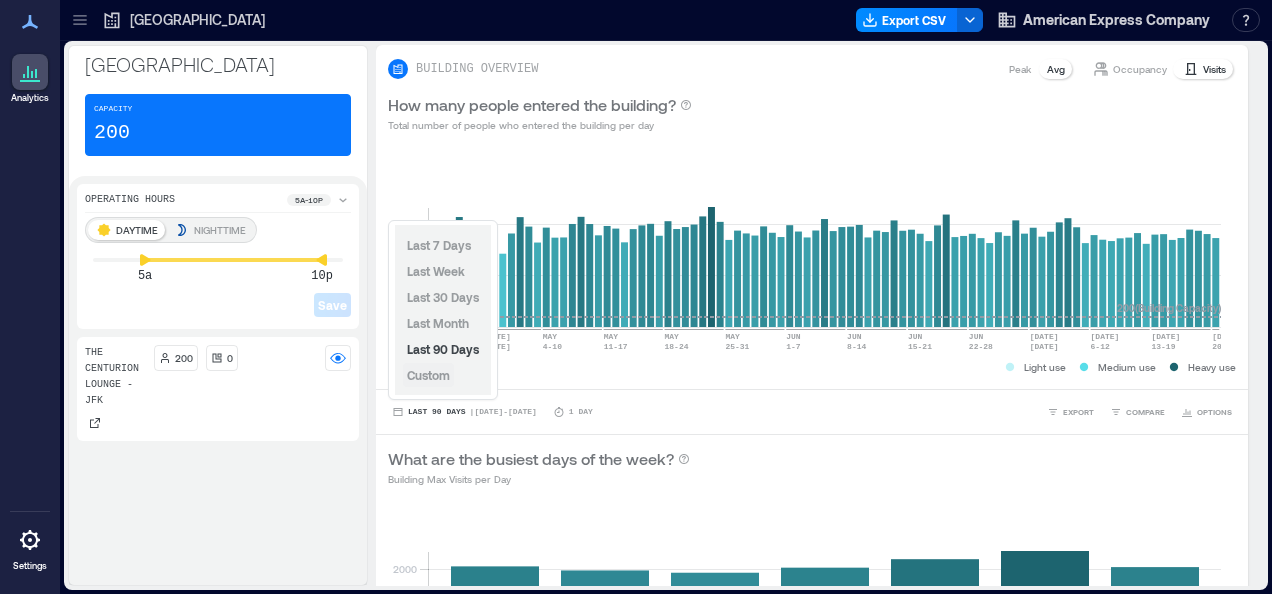 click on "Custom" at bounding box center [428, 375] 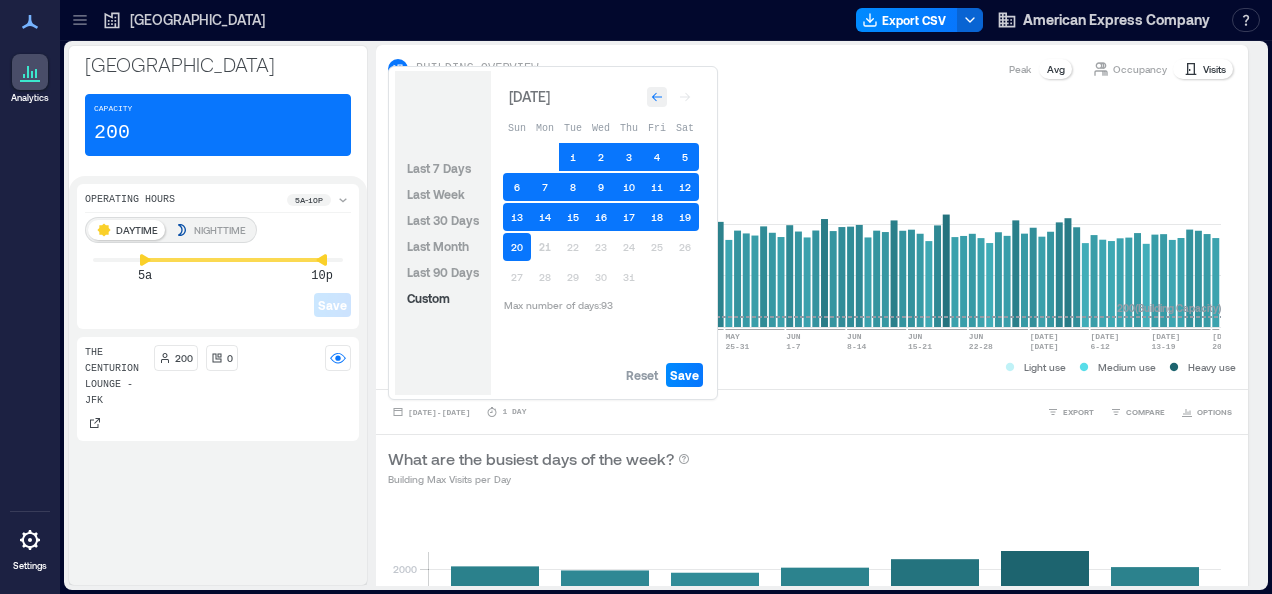 click 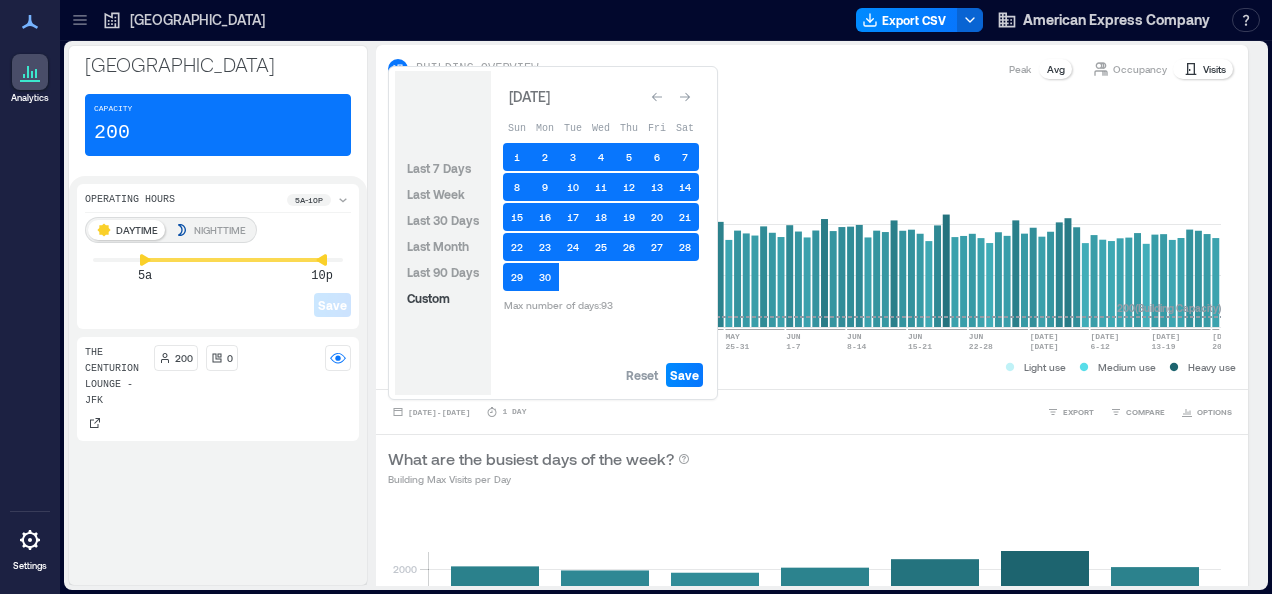 click 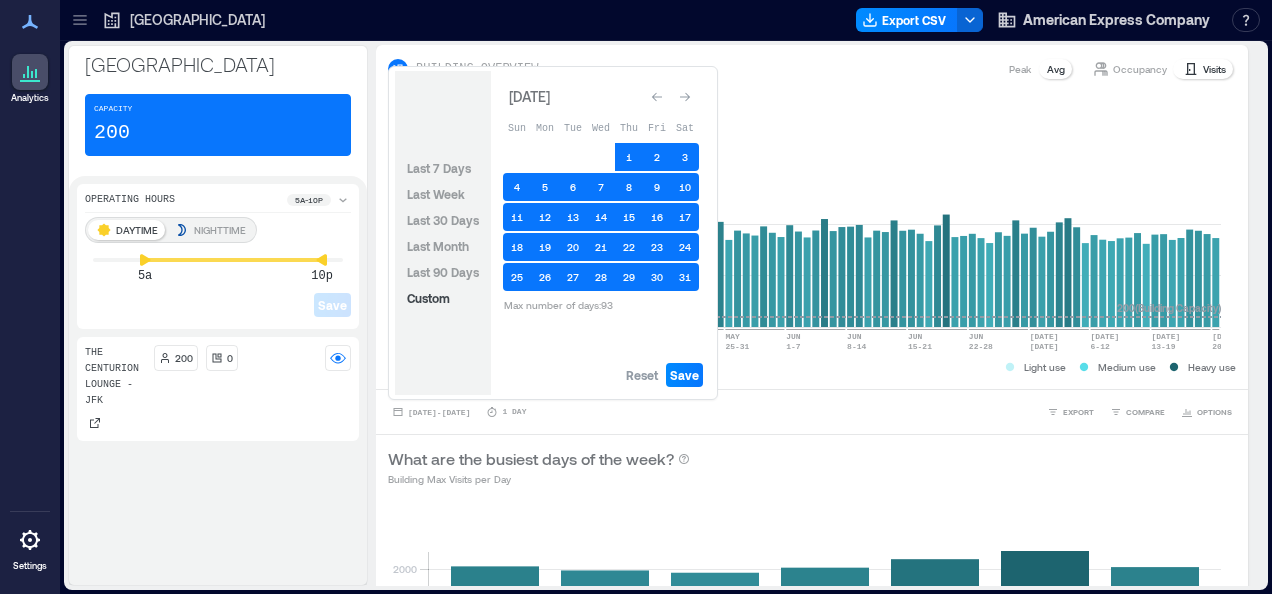 click 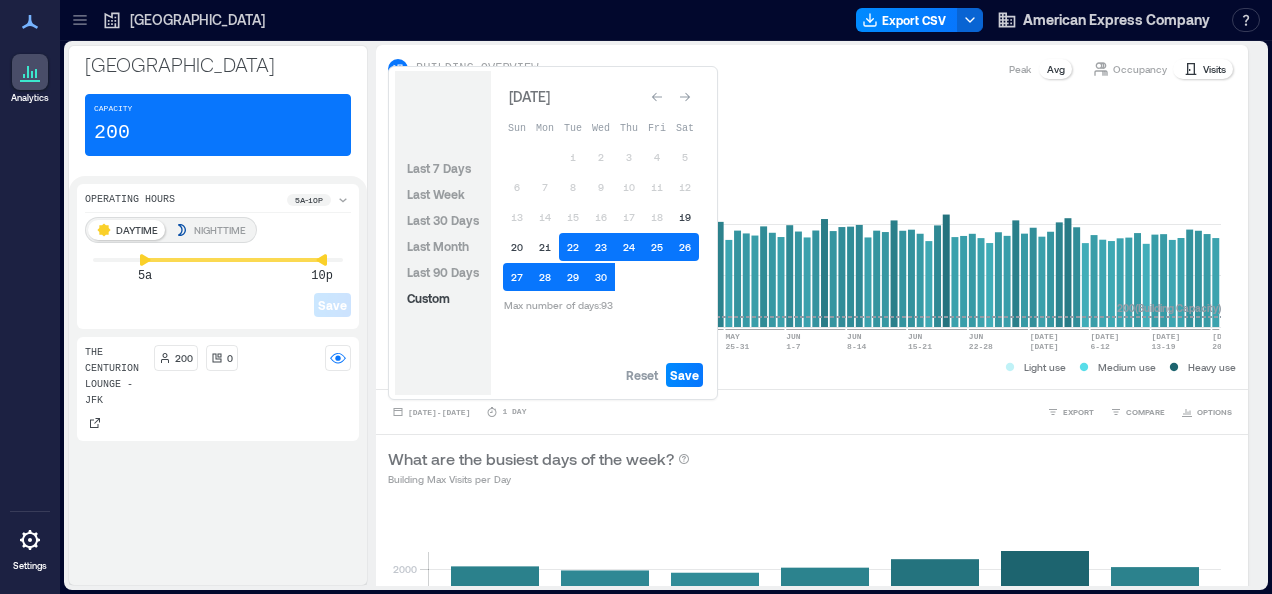 click 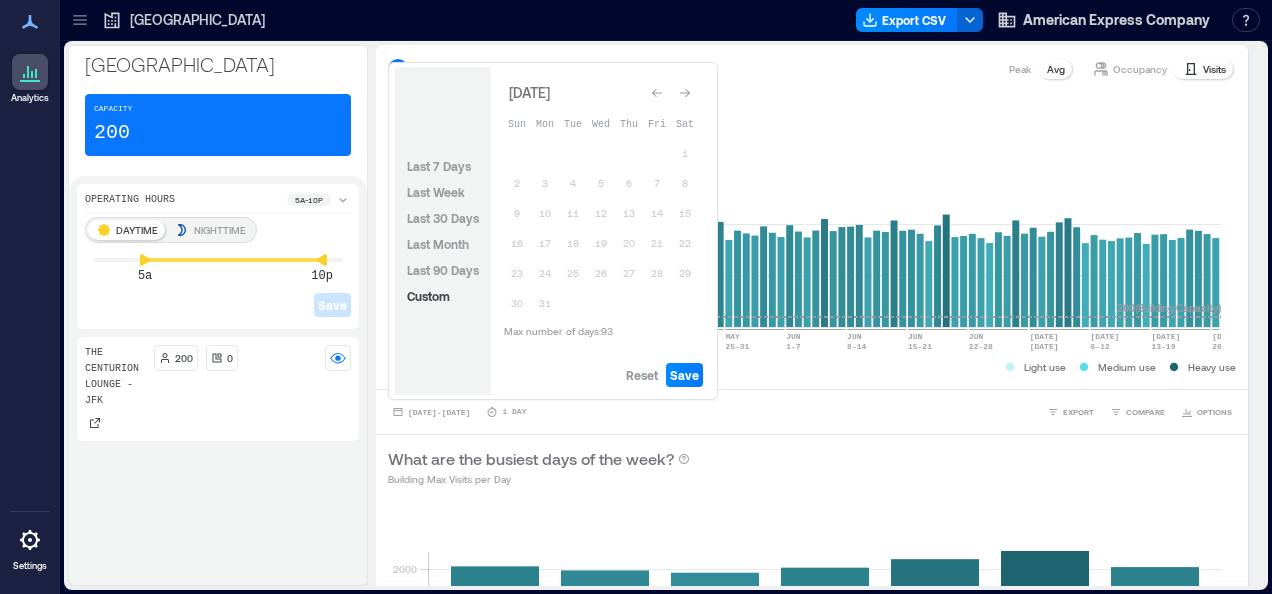 click at bounding box center [657, 93] 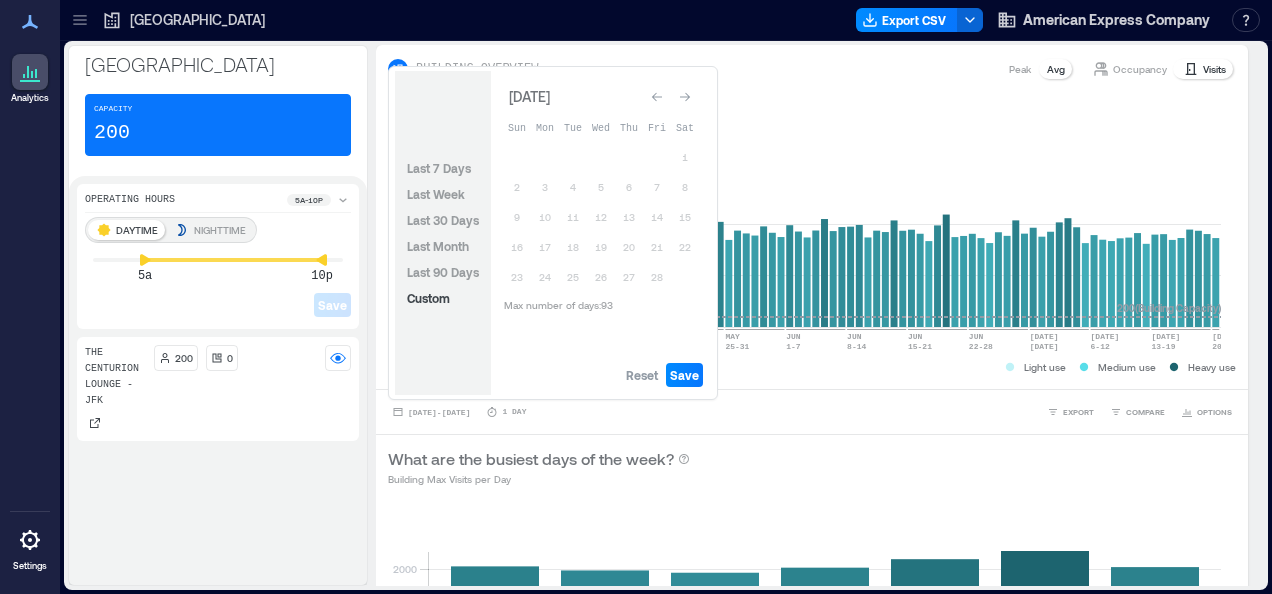 click 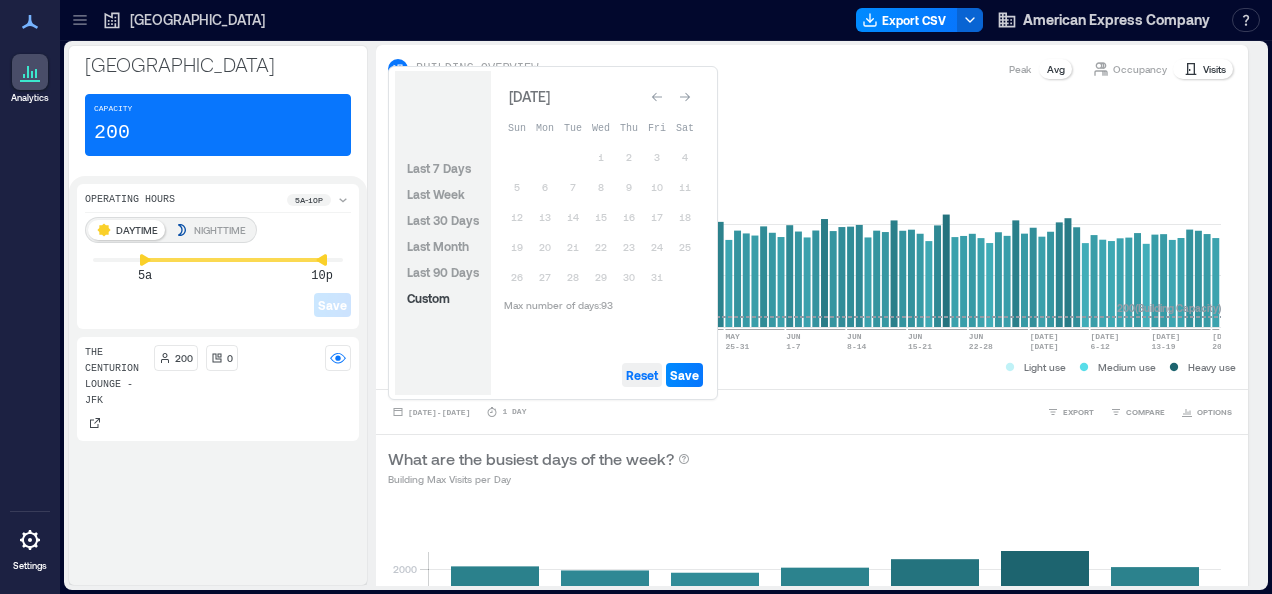 drag, startPoint x: 651, startPoint y: 384, endPoint x: 645, endPoint y: 375, distance: 10.816654 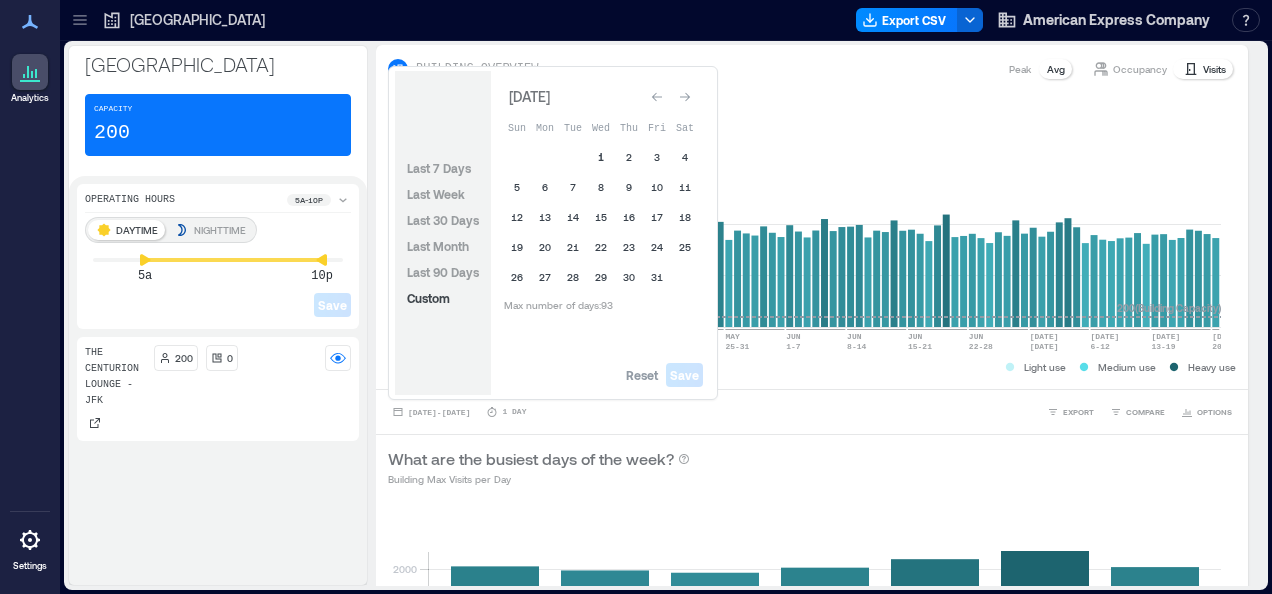 click on "1" at bounding box center [601, 157] 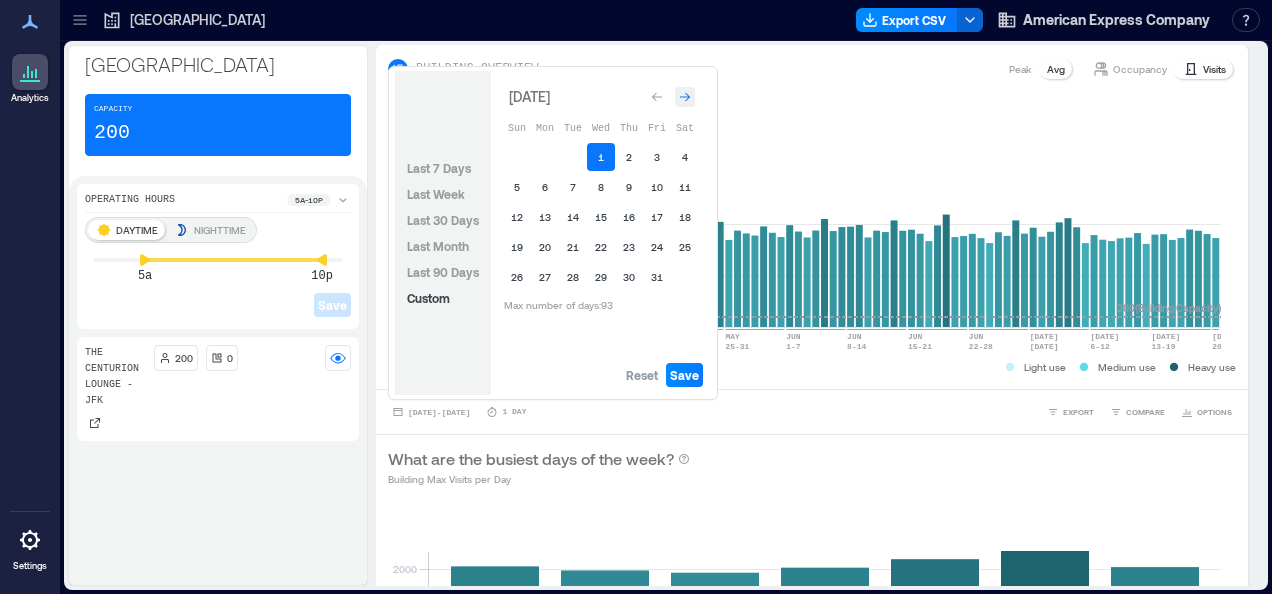 click 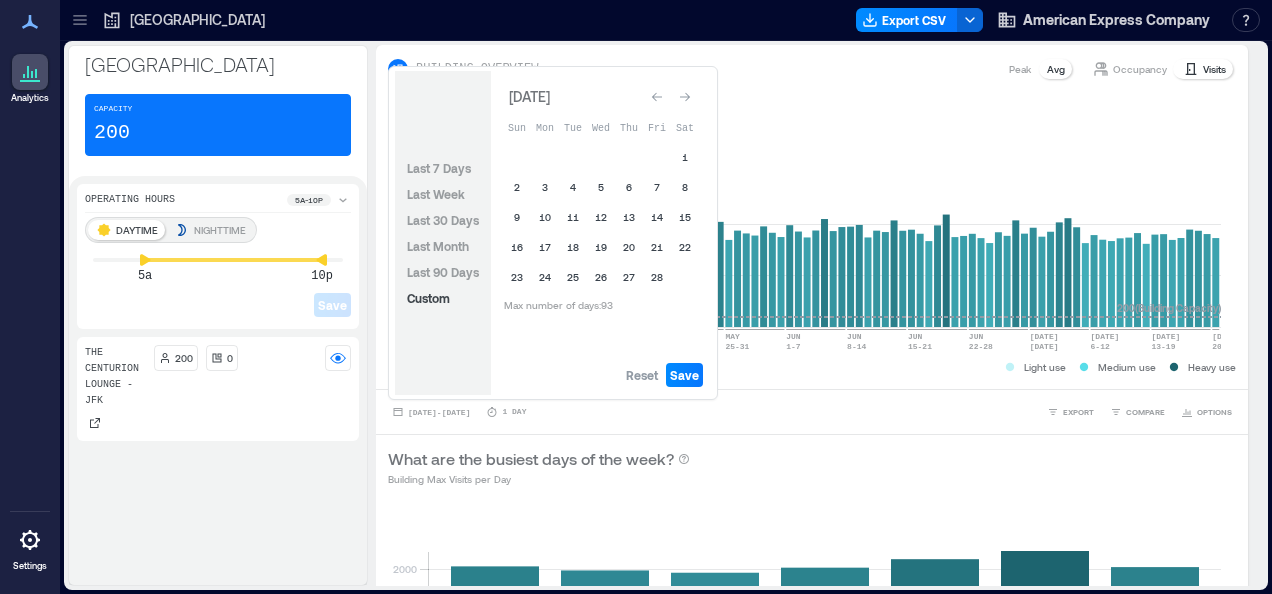 click 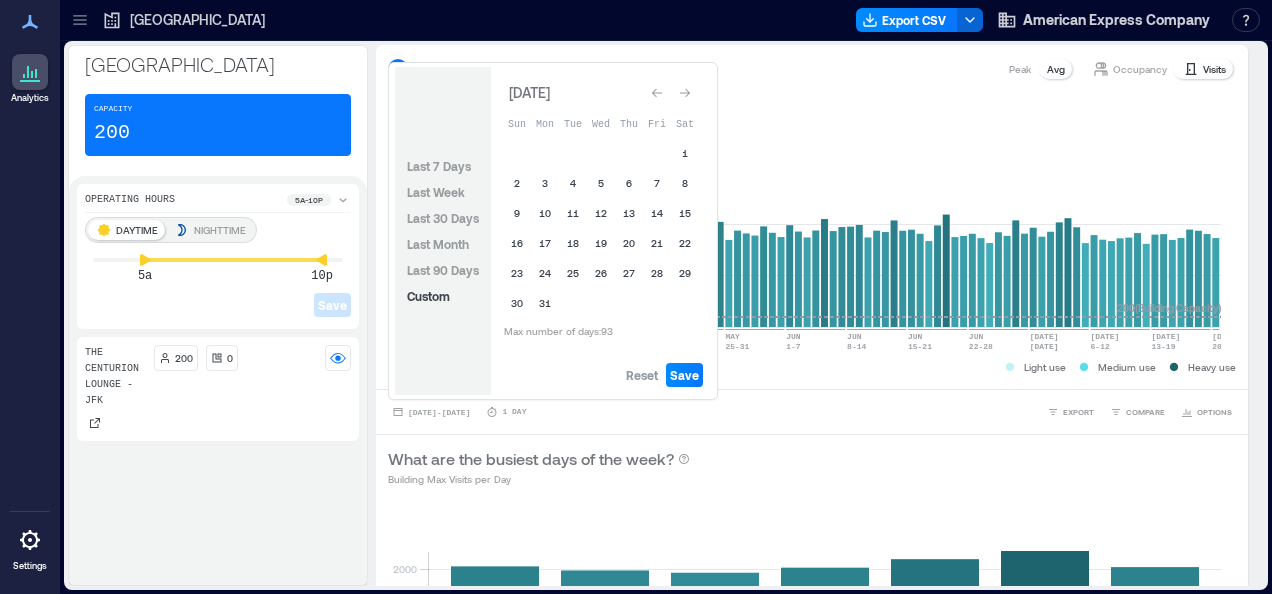 click 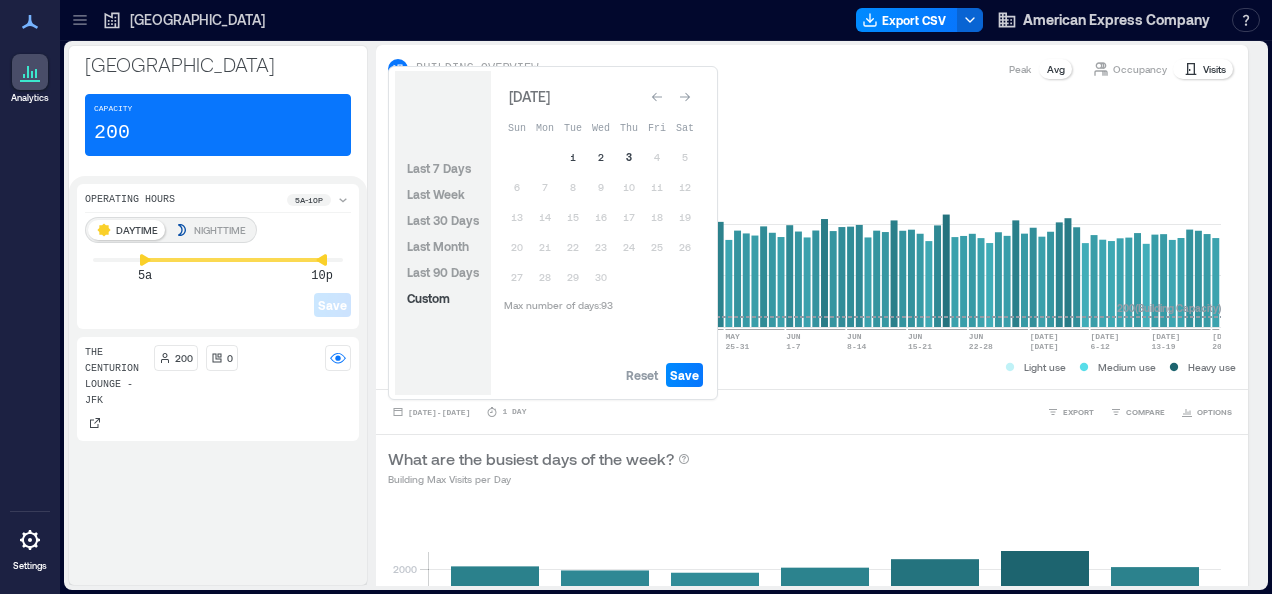 click on "3" at bounding box center (629, 157) 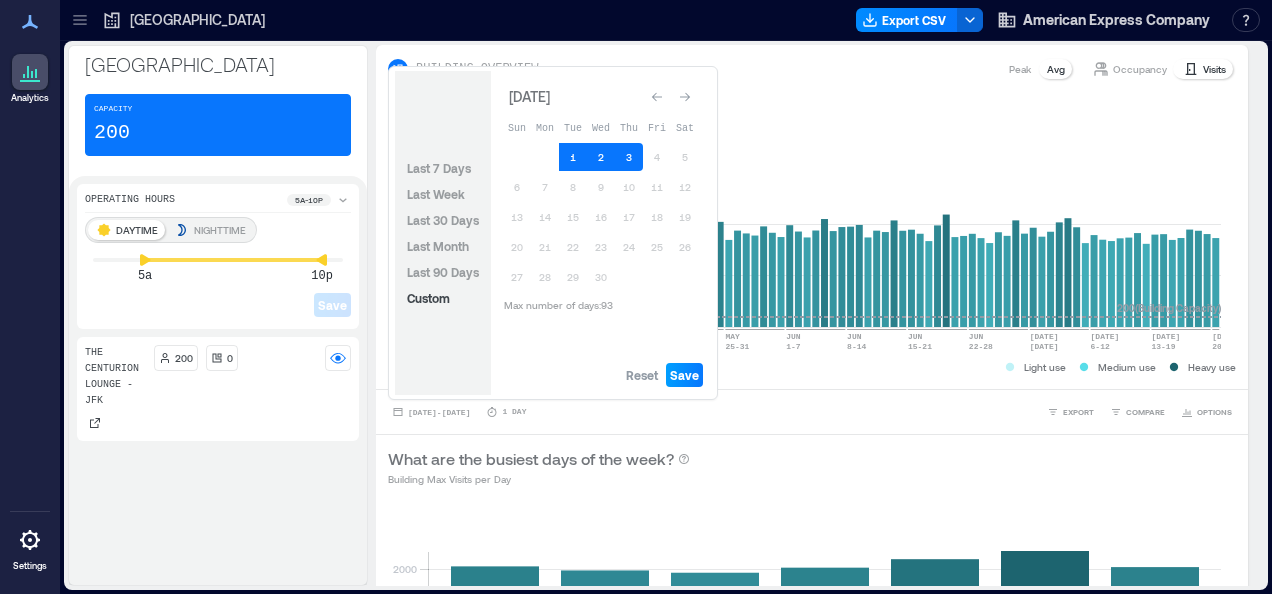 click on "Save" at bounding box center [684, 375] 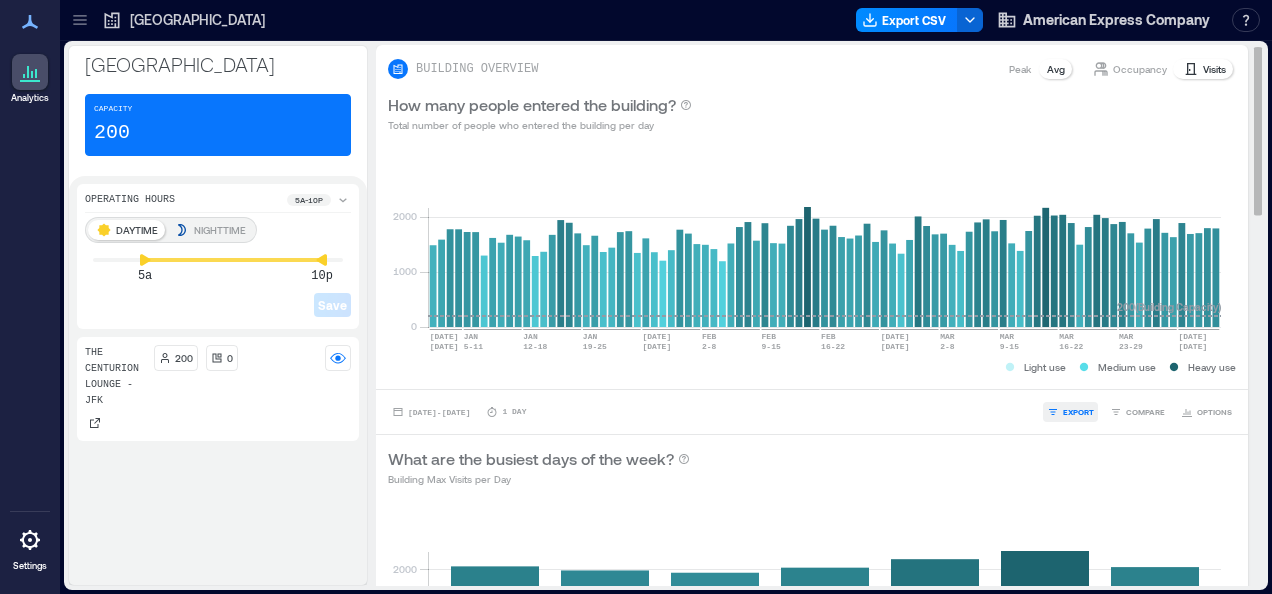 click on "EXPORT" at bounding box center (1078, 412) 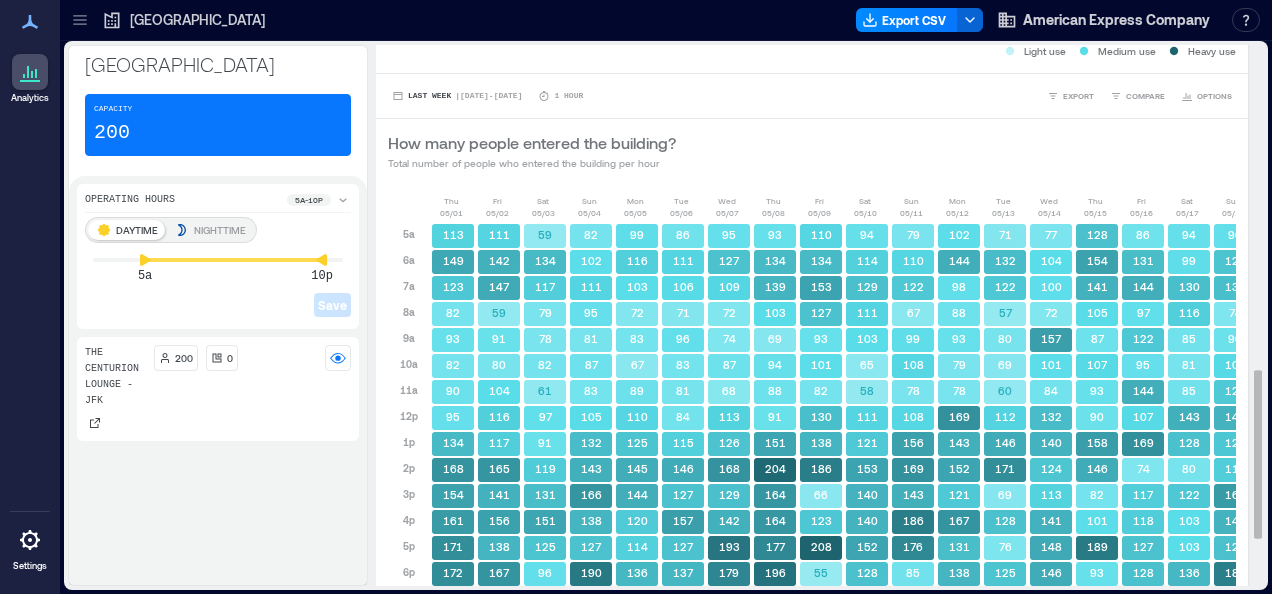 scroll, scrollTop: 1195, scrollLeft: 0, axis: vertical 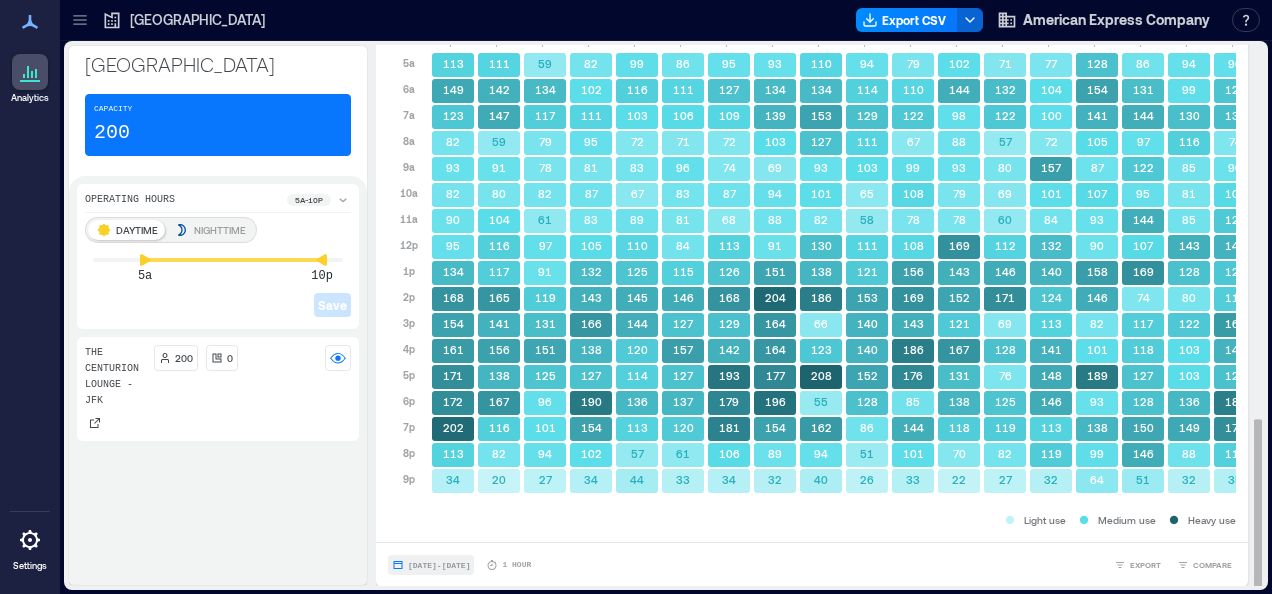 click on "[DATE]  -  [DATE]" at bounding box center (439, 565) 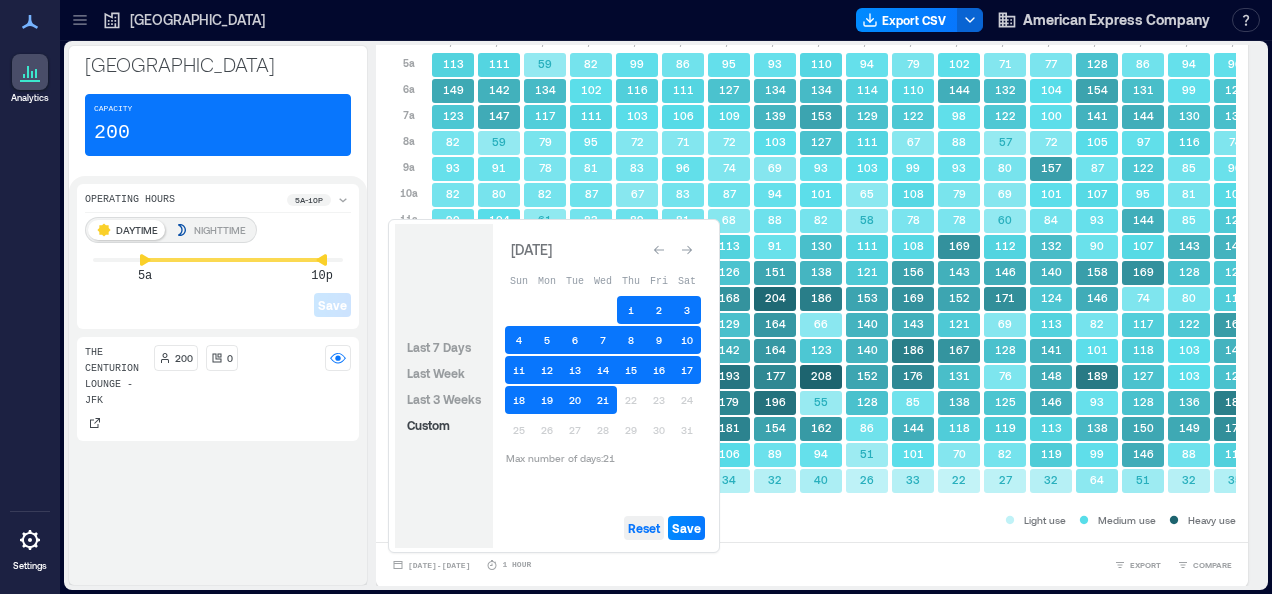 click on "Reset" at bounding box center [644, 528] 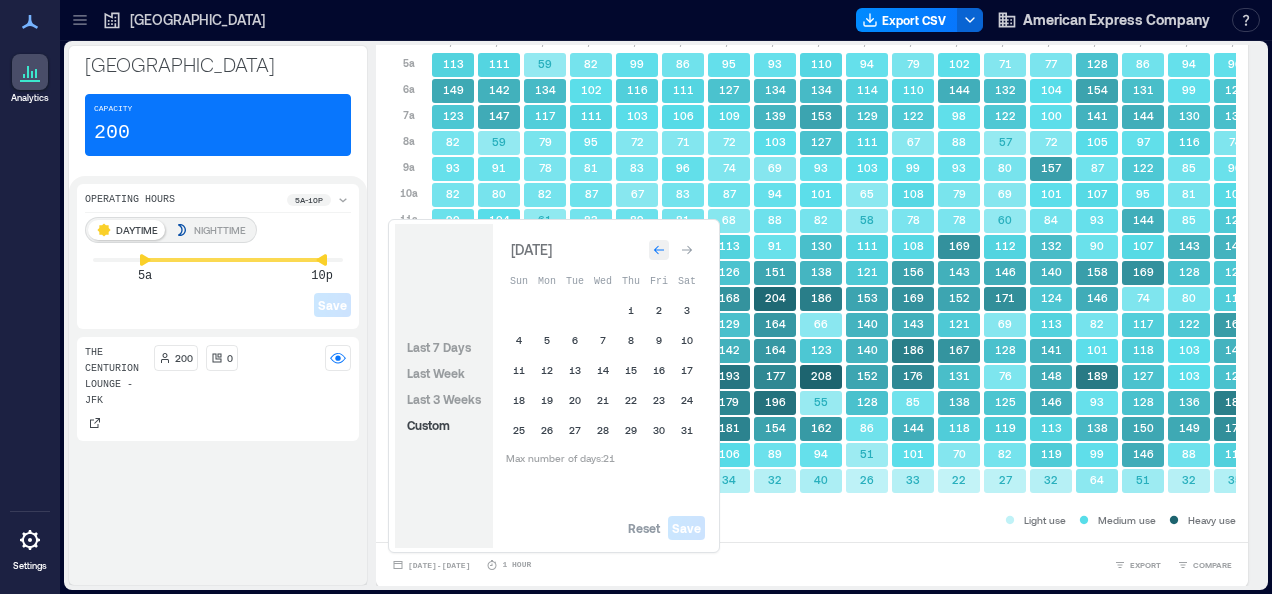 click 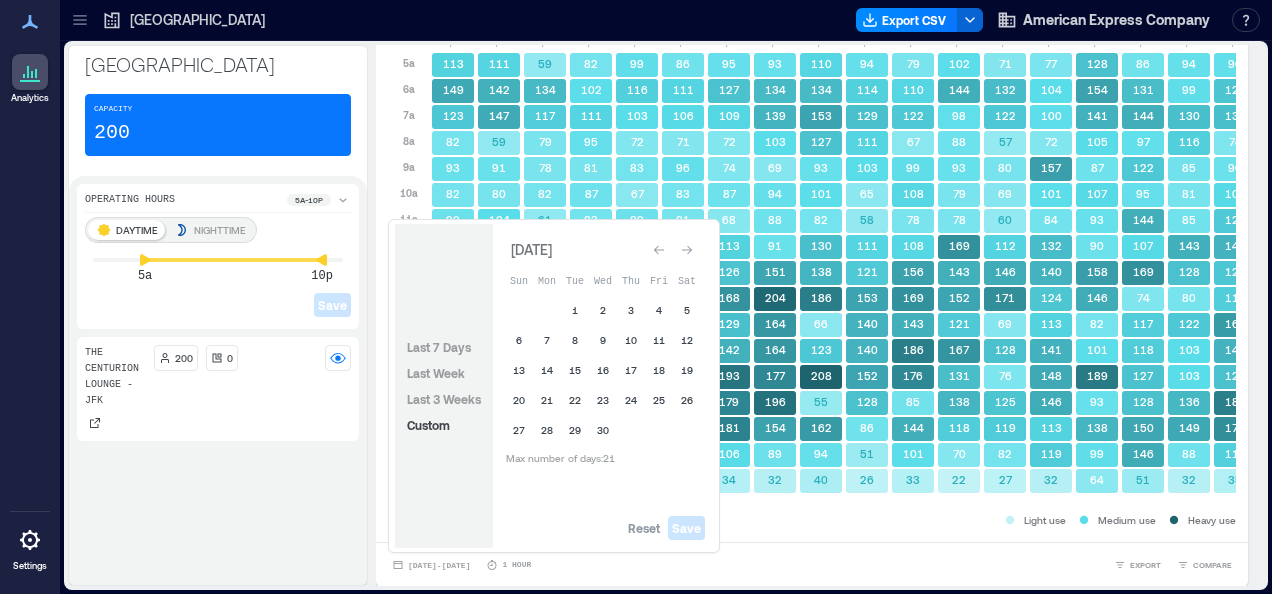 click 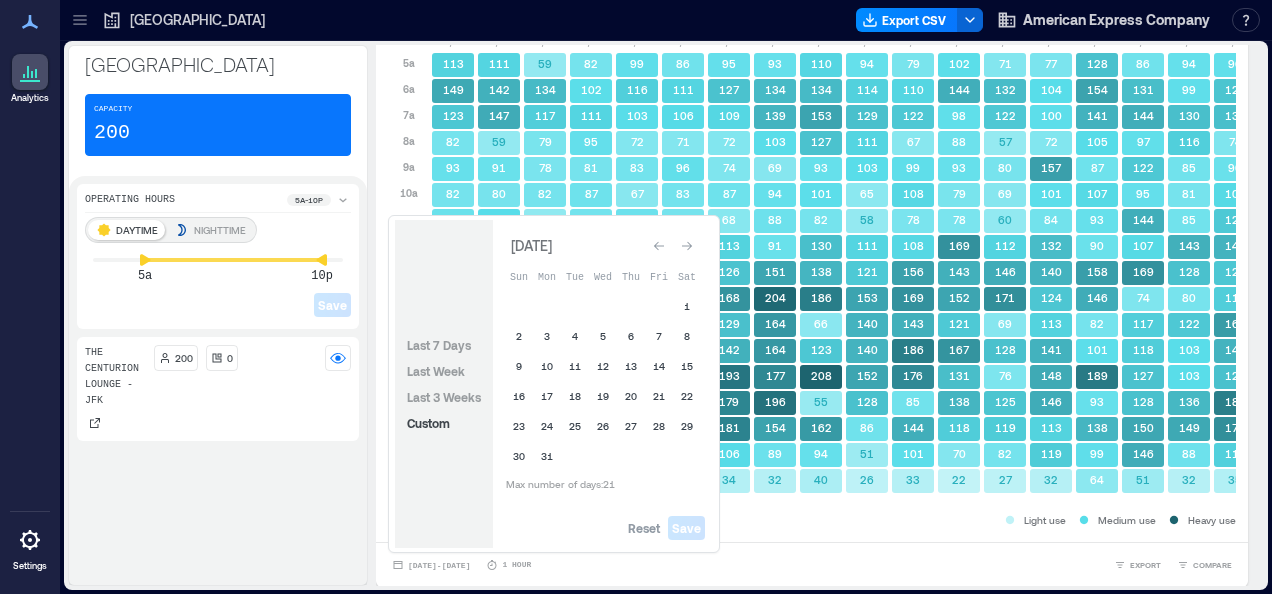 click 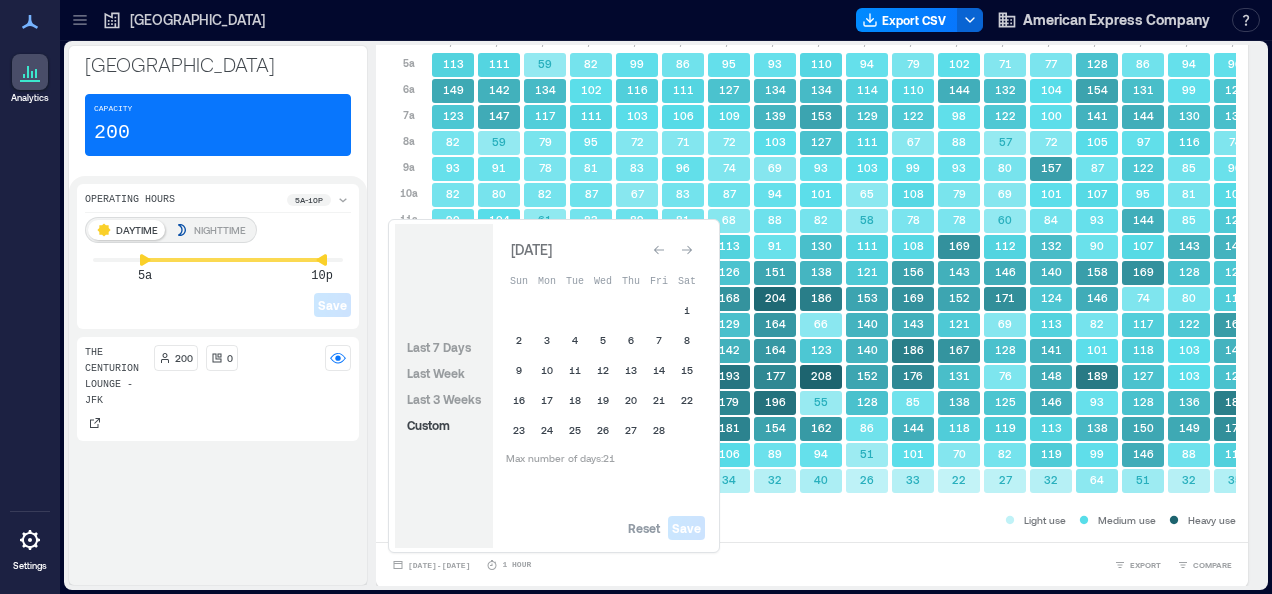 click 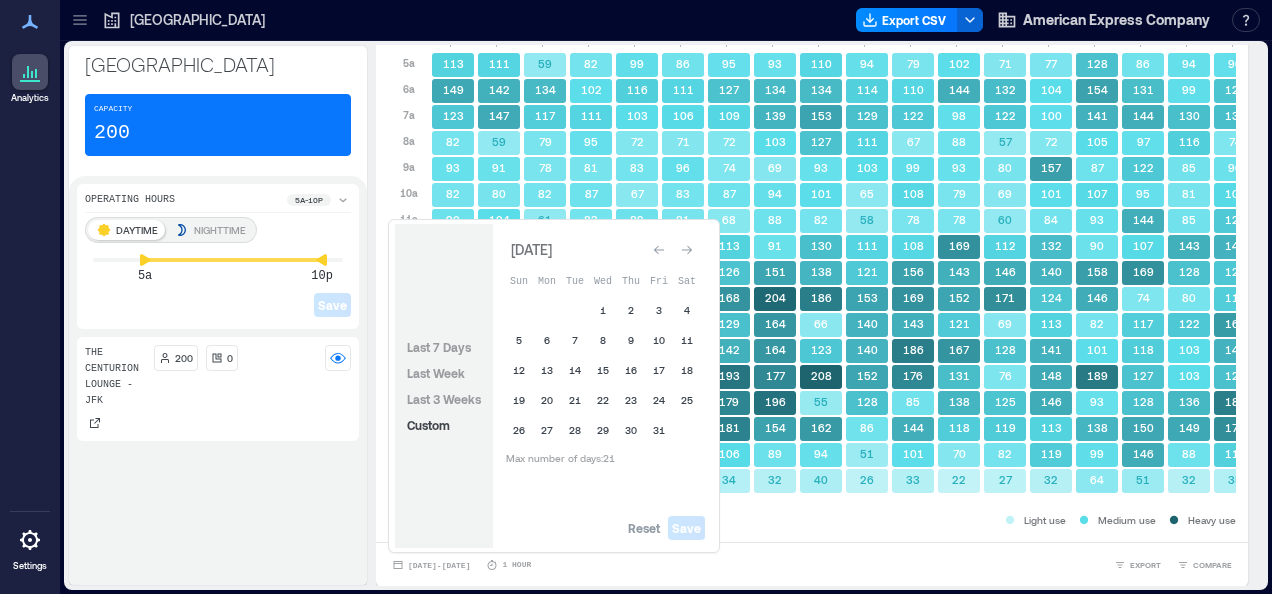 click 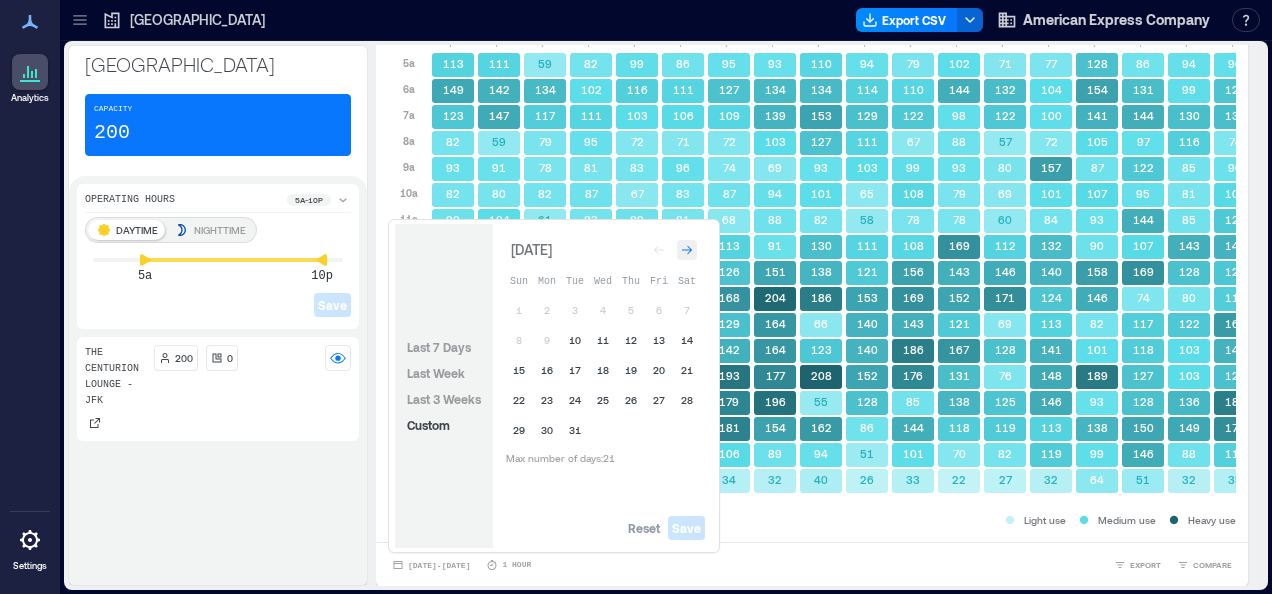 click 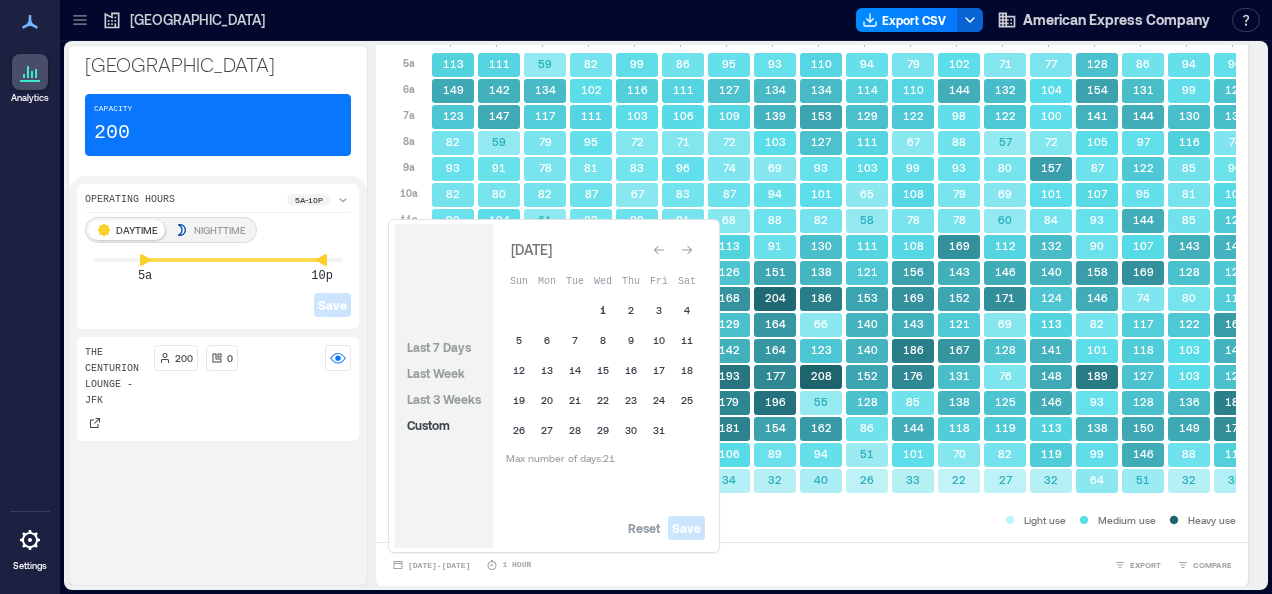 click on "1" at bounding box center (603, 310) 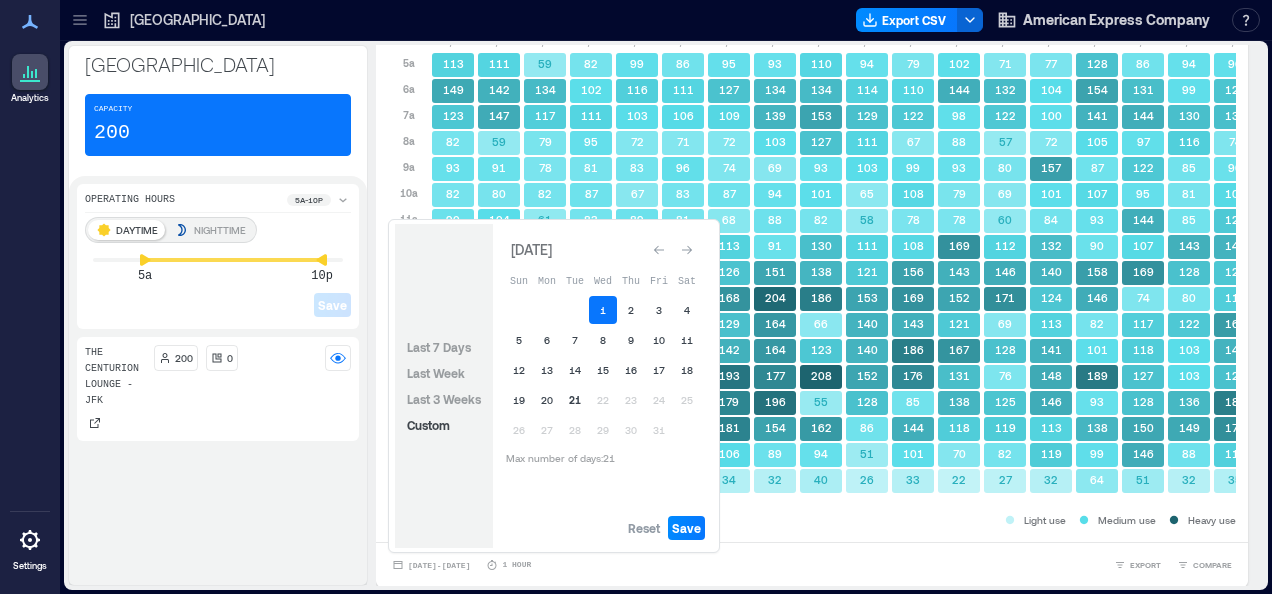 click on "21" at bounding box center (575, 400) 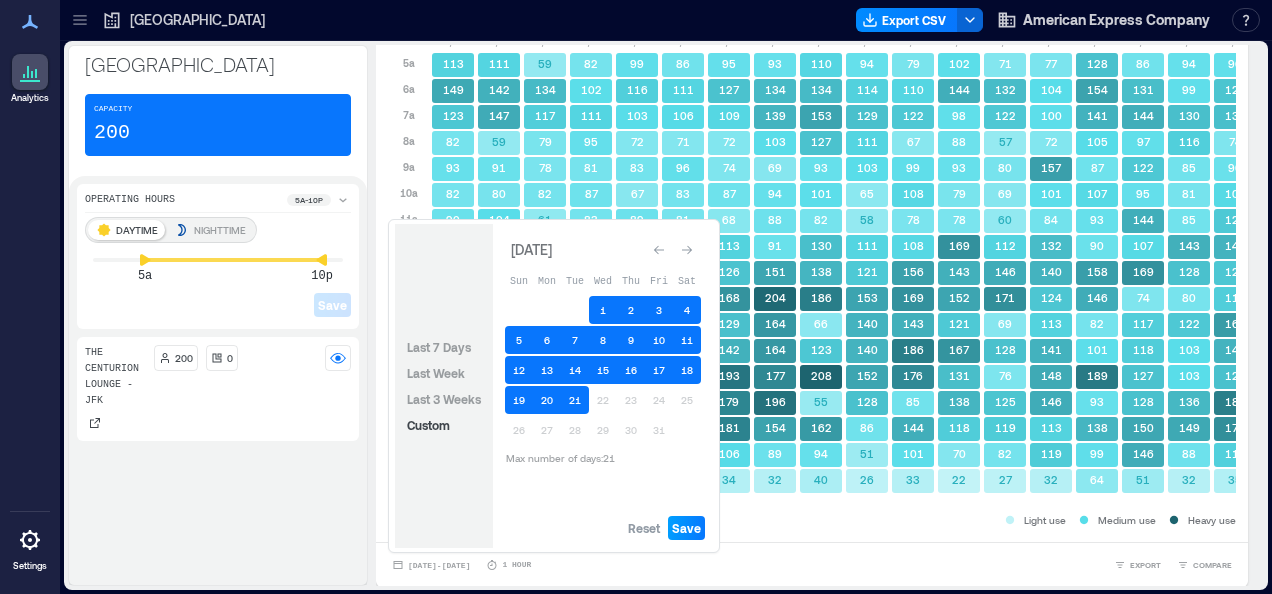 click on "Save" at bounding box center (686, 528) 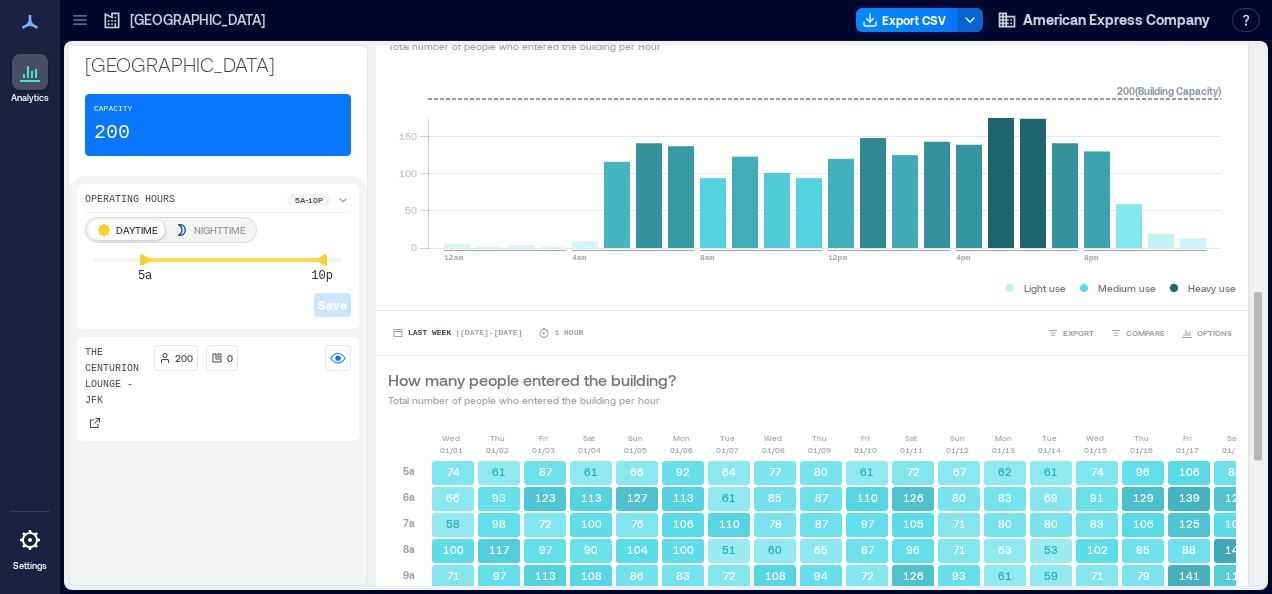 scroll, scrollTop: 960, scrollLeft: 0, axis: vertical 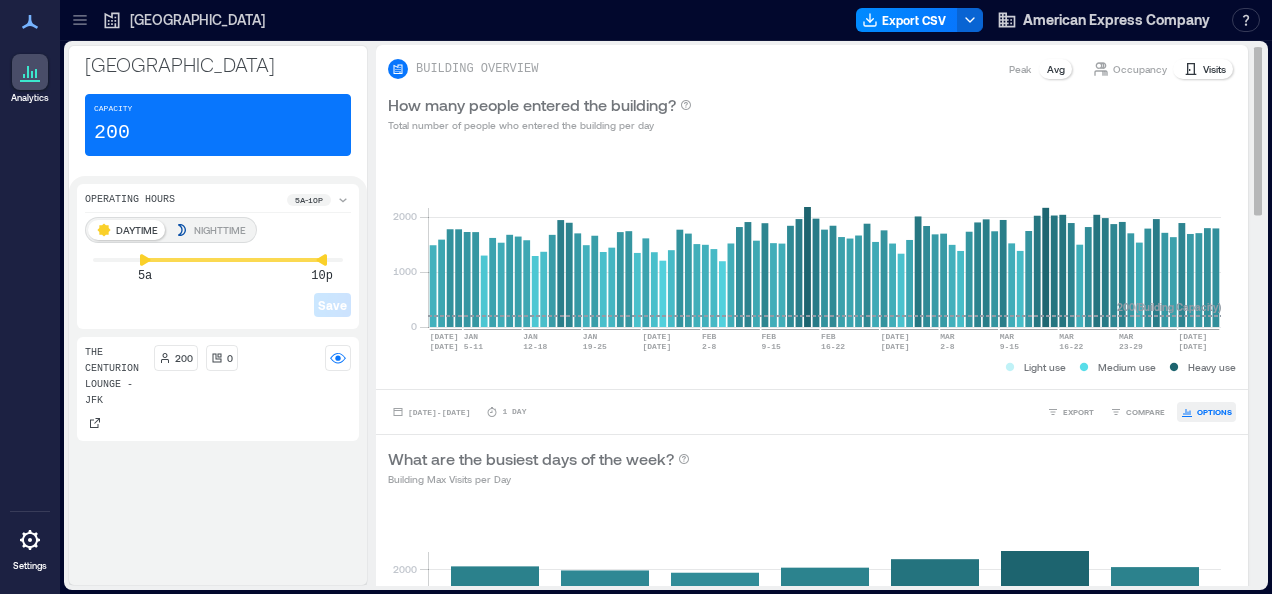 click on "OPTIONS" at bounding box center [1206, 412] 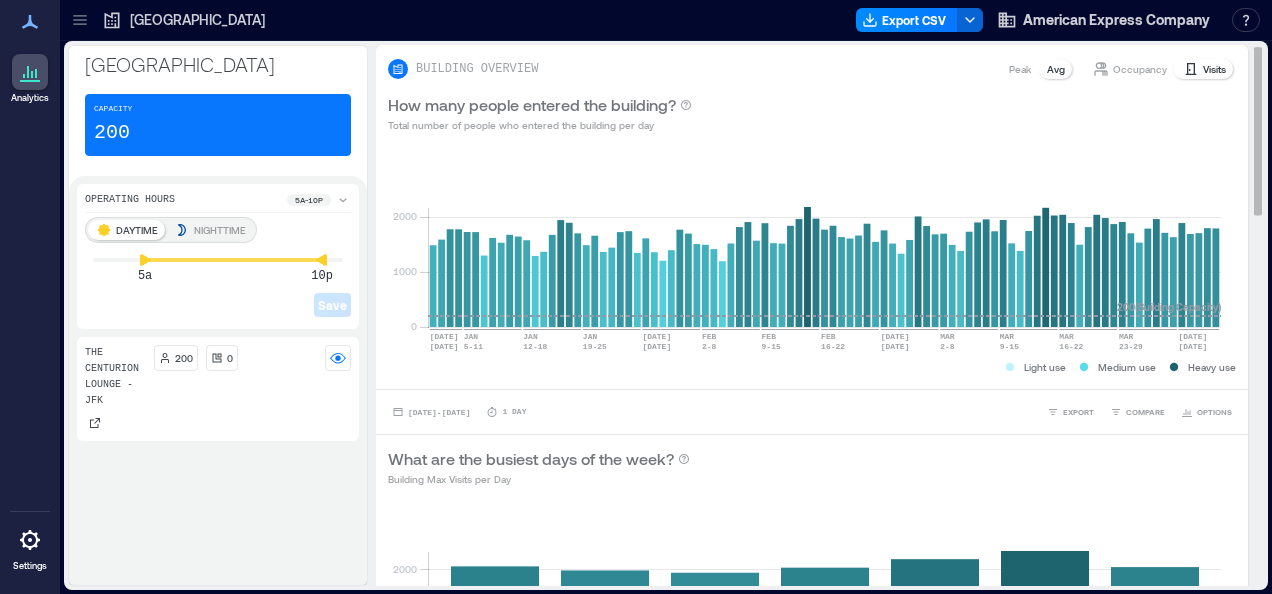 click on "What are the busiest days of the week? Building Max Visits per Day" at bounding box center (812, 467) 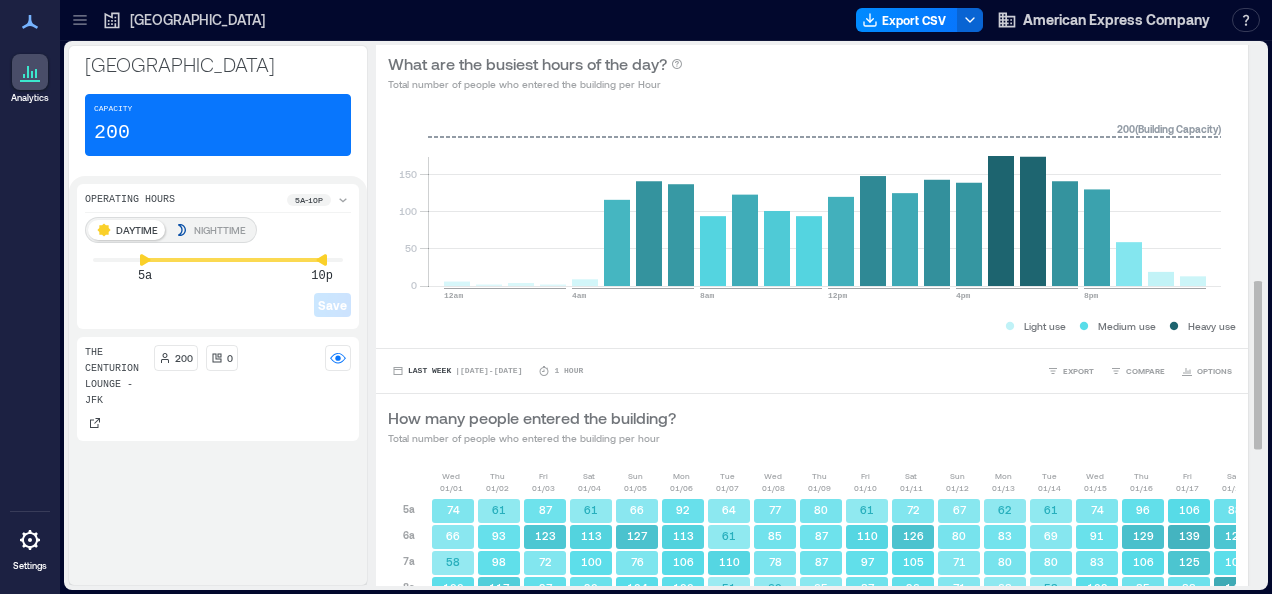 scroll, scrollTop: 745, scrollLeft: 0, axis: vertical 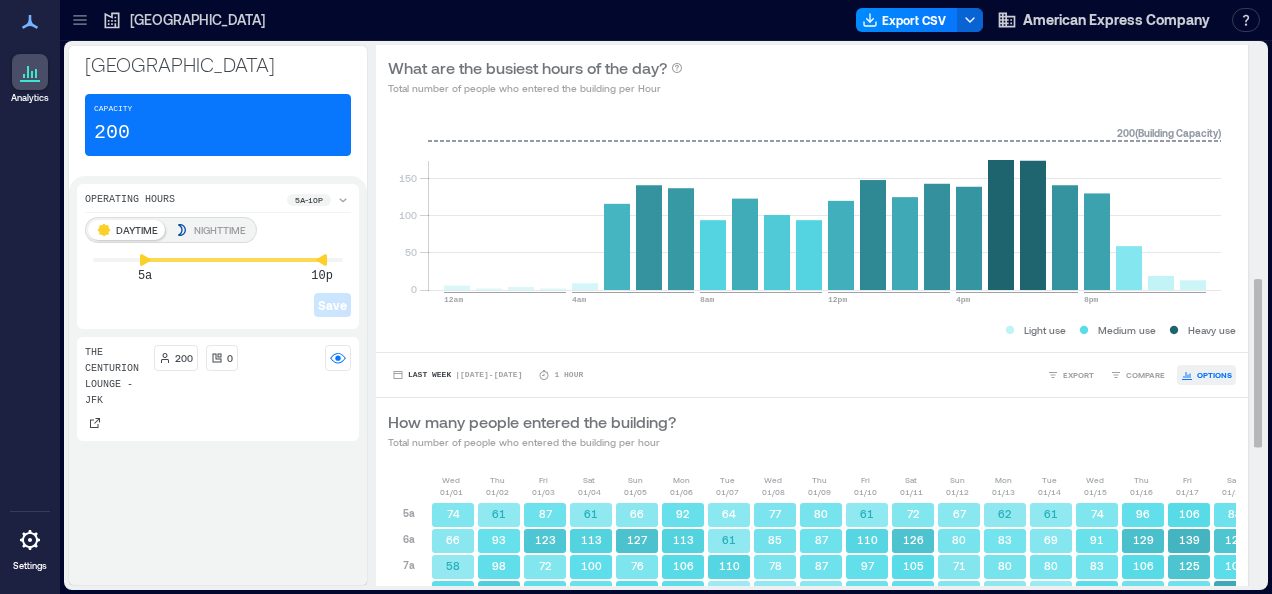 click on "OPTIONS" at bounding box center [1214, 375] 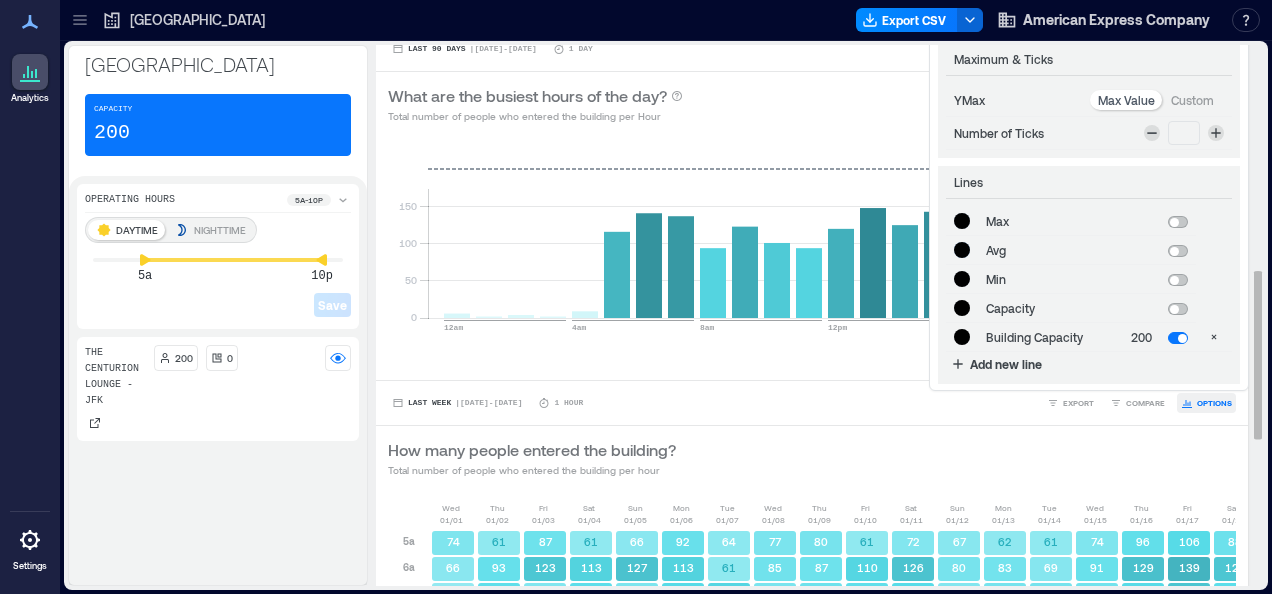 scroll, scrollTop: 719, scrollLeft: 0, axis: vertical 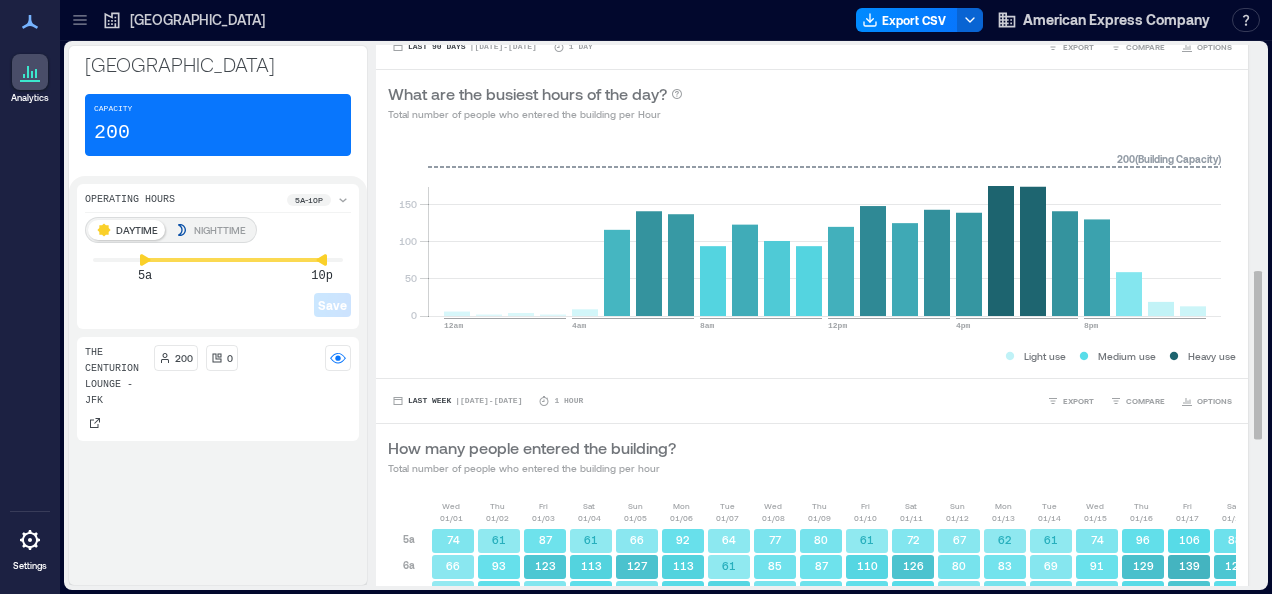 click on "How many people entered the building? Total number of people who entered the building per hour" at bounding box center [812, 456] 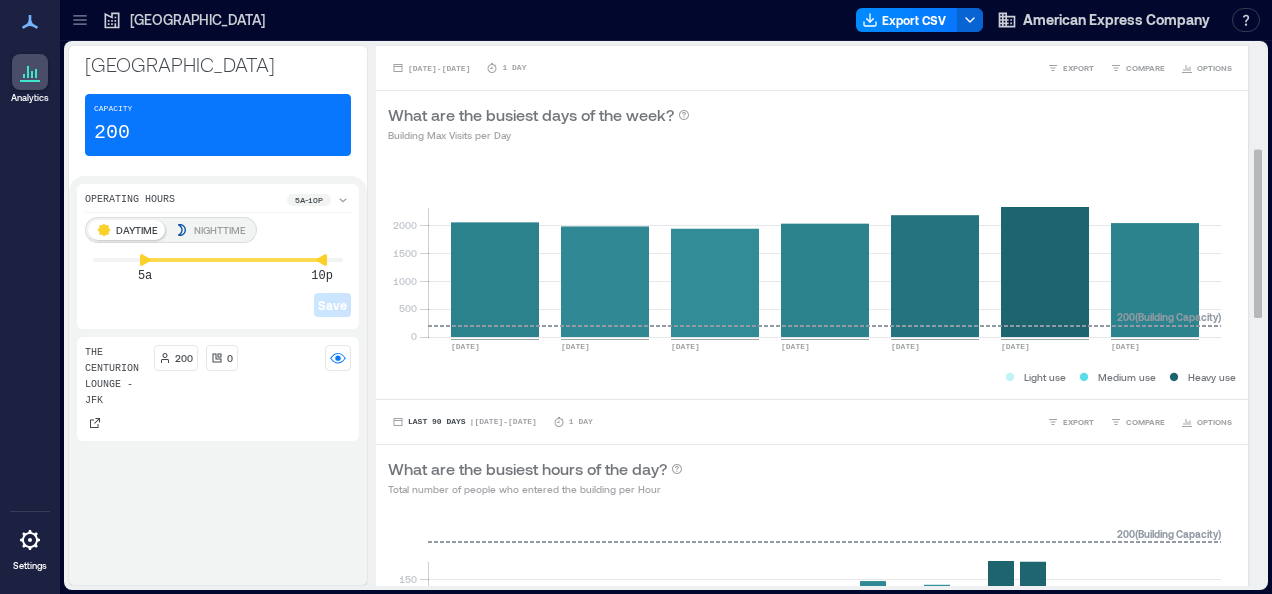 scroll, scrollTop: 328, scrollLeft: 0, axis: vertical 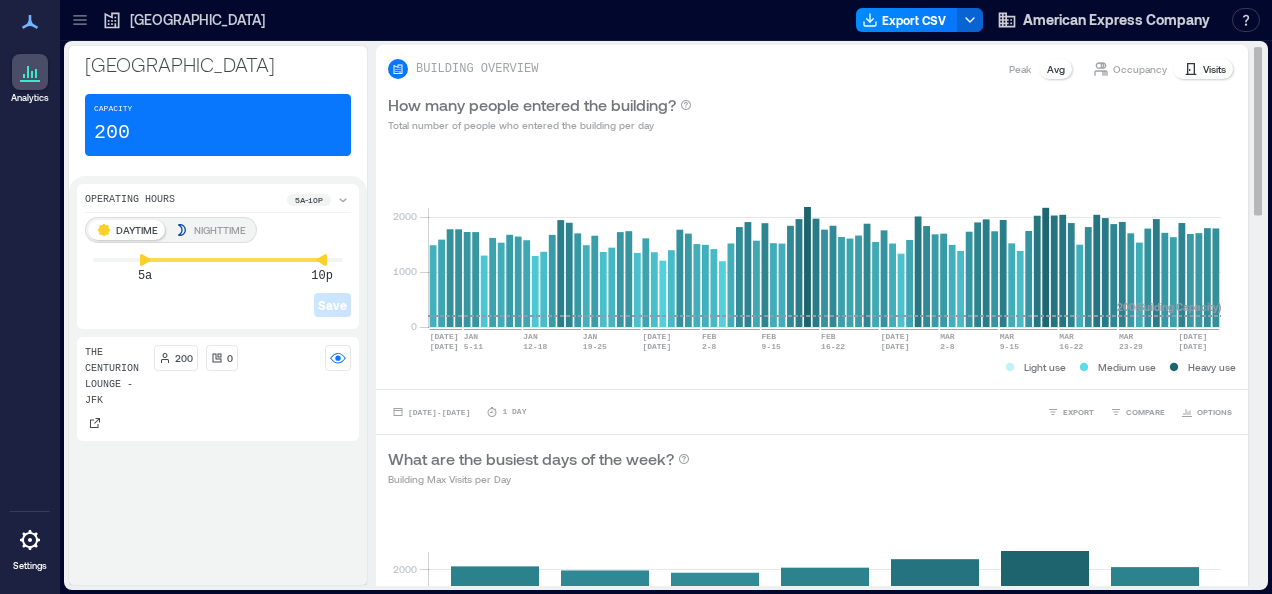 click on "Occupancy" at bounding box center (1140, 69) 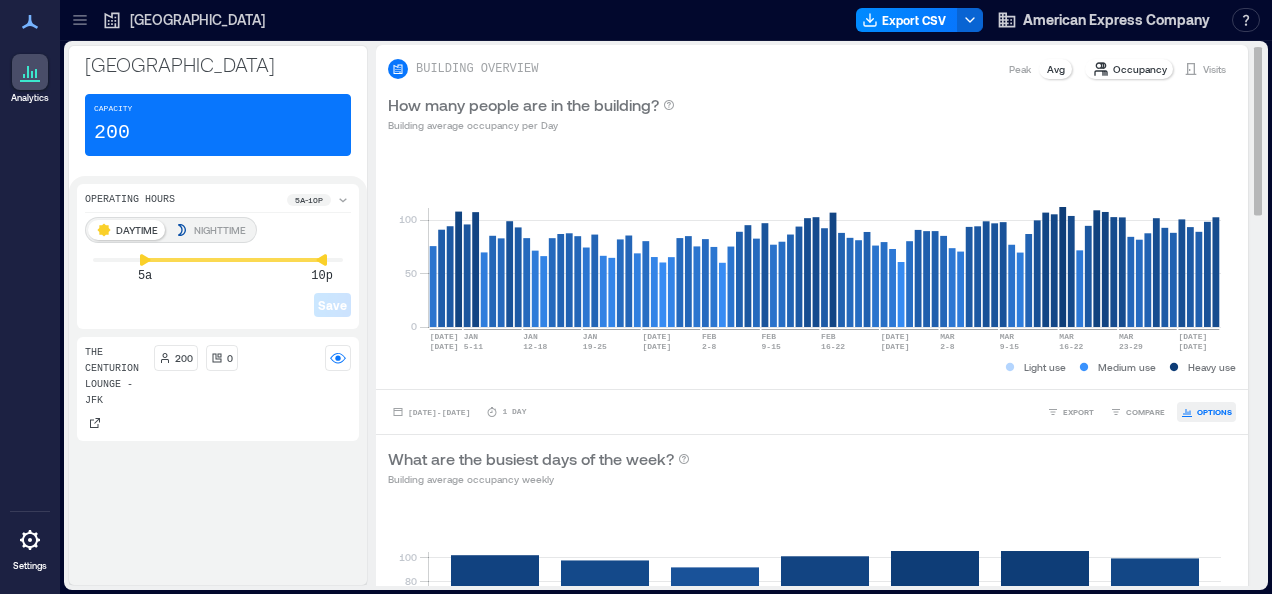 click 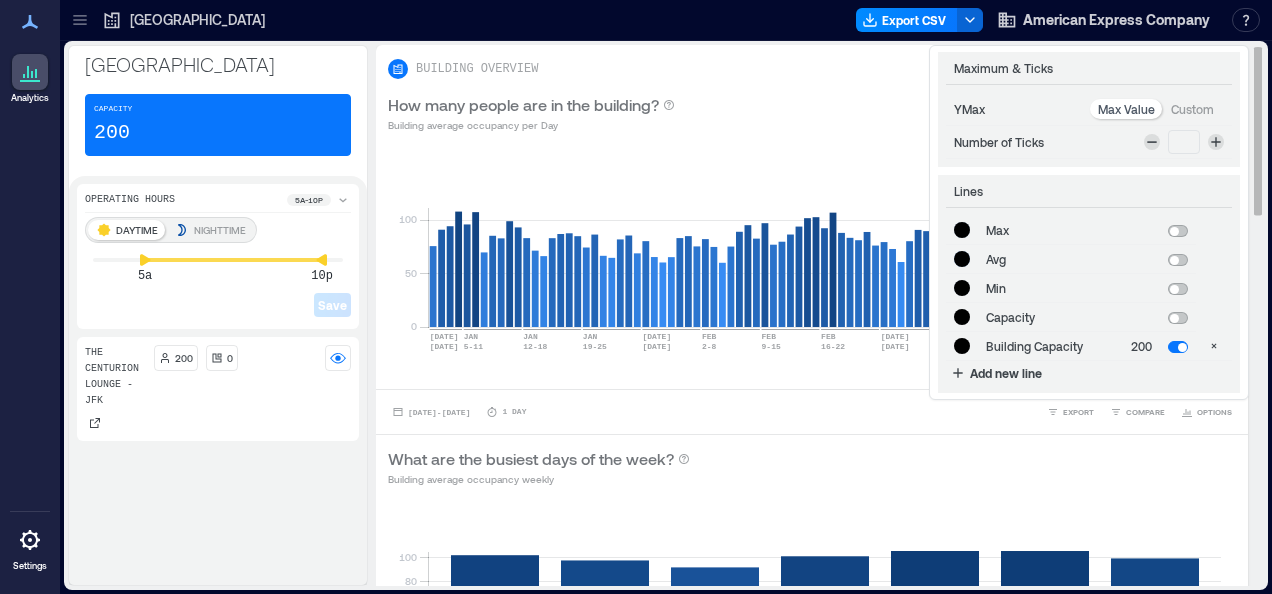 click at bounding box center [1174, 231] 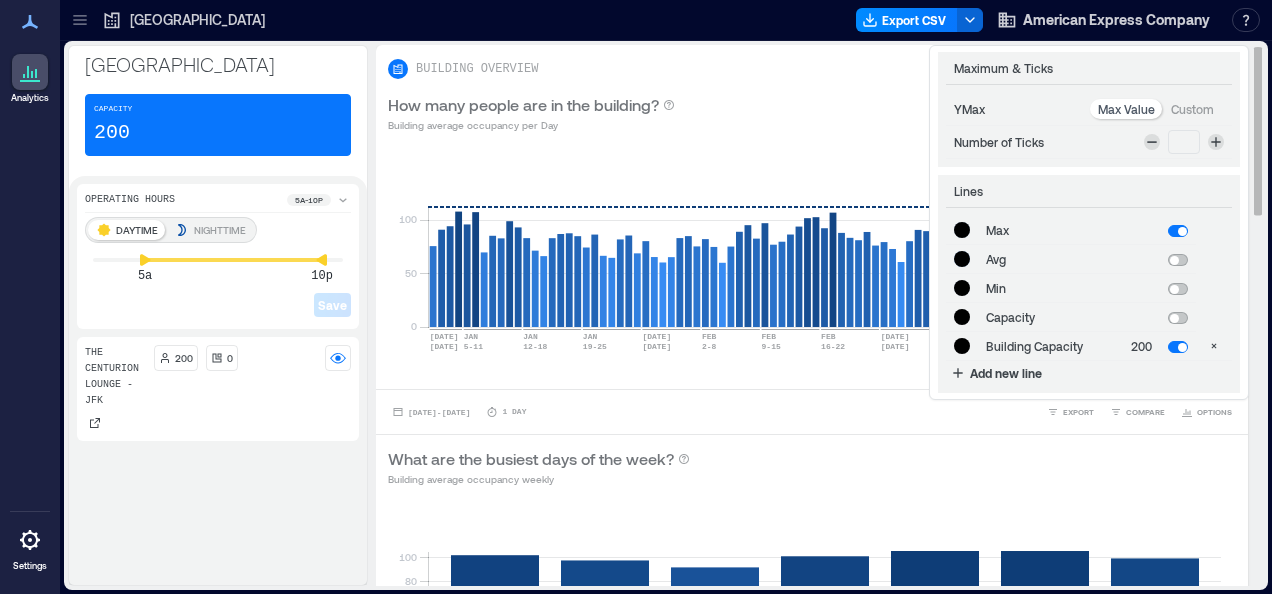 click at bounding box center [1174, 260] 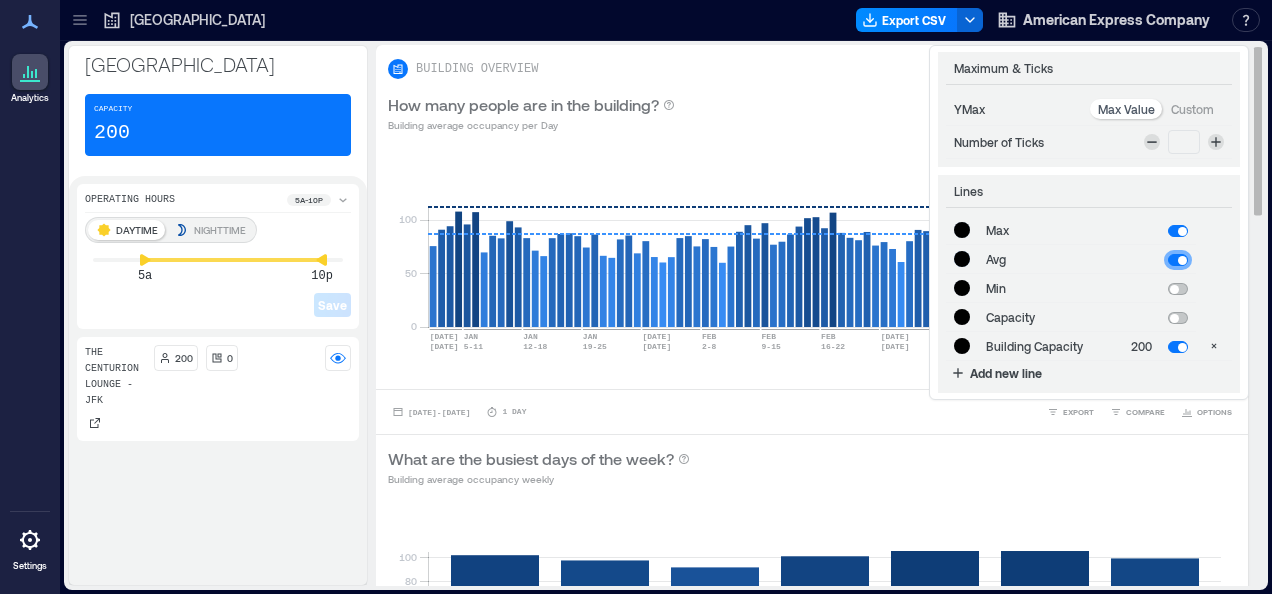 click at bounding box center (1174, 289) 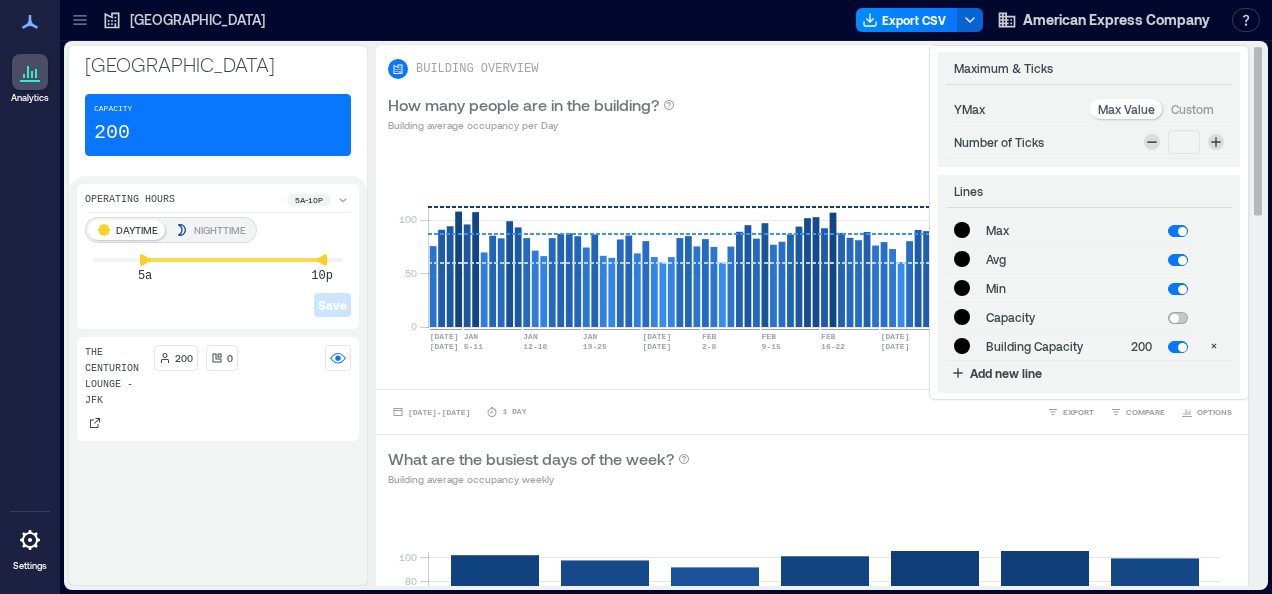 click at bounding box center (1174, 318) 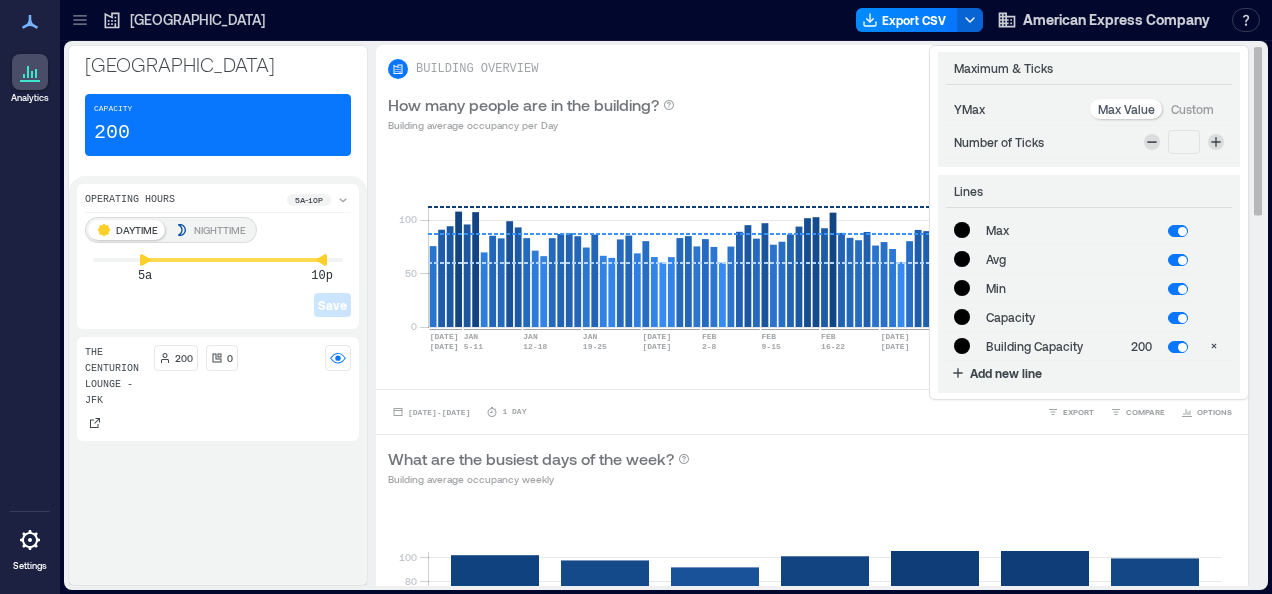 click at bounding box center (1178, 318) 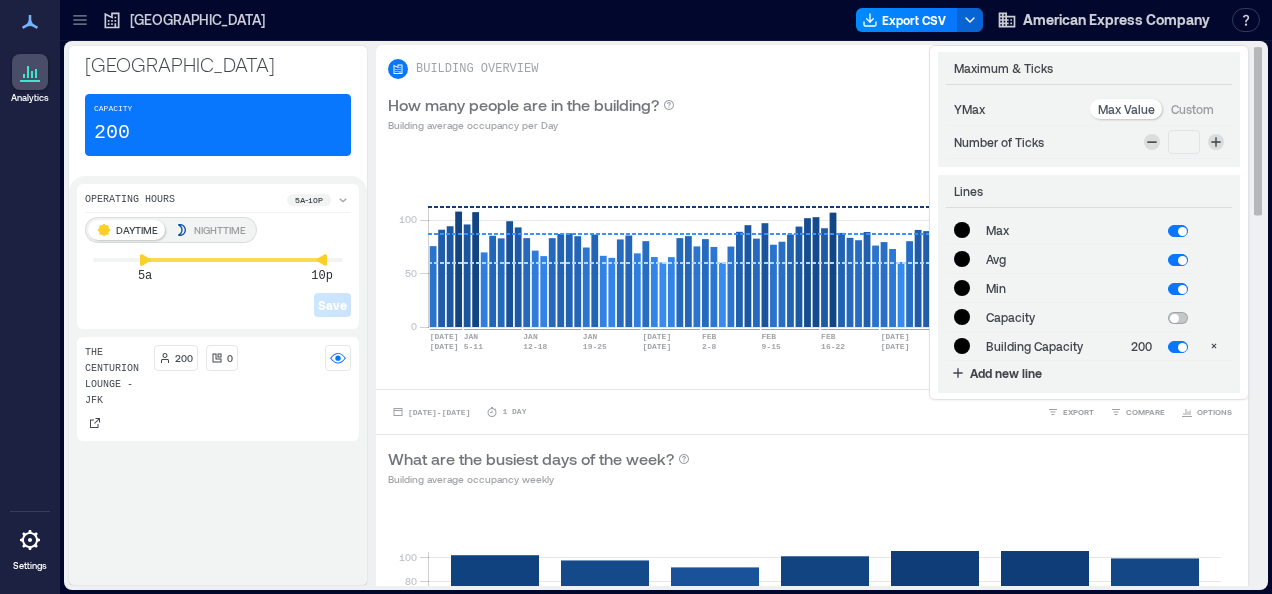click at bounding box center (1178, 289) 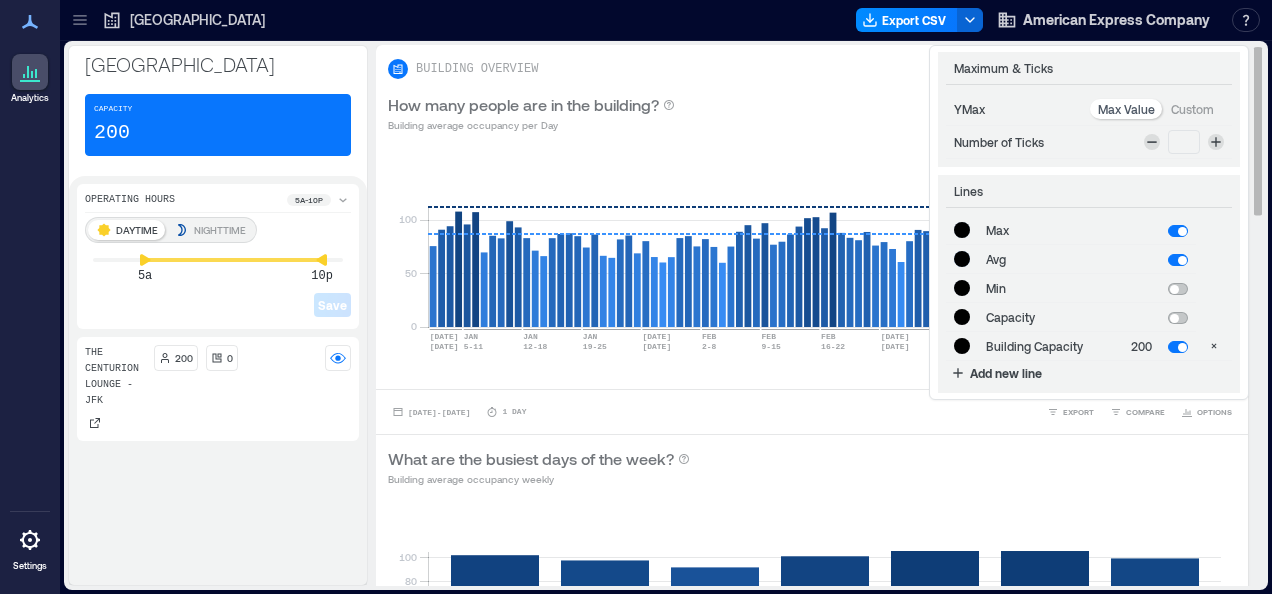 click at bounding box center (1182, 260) 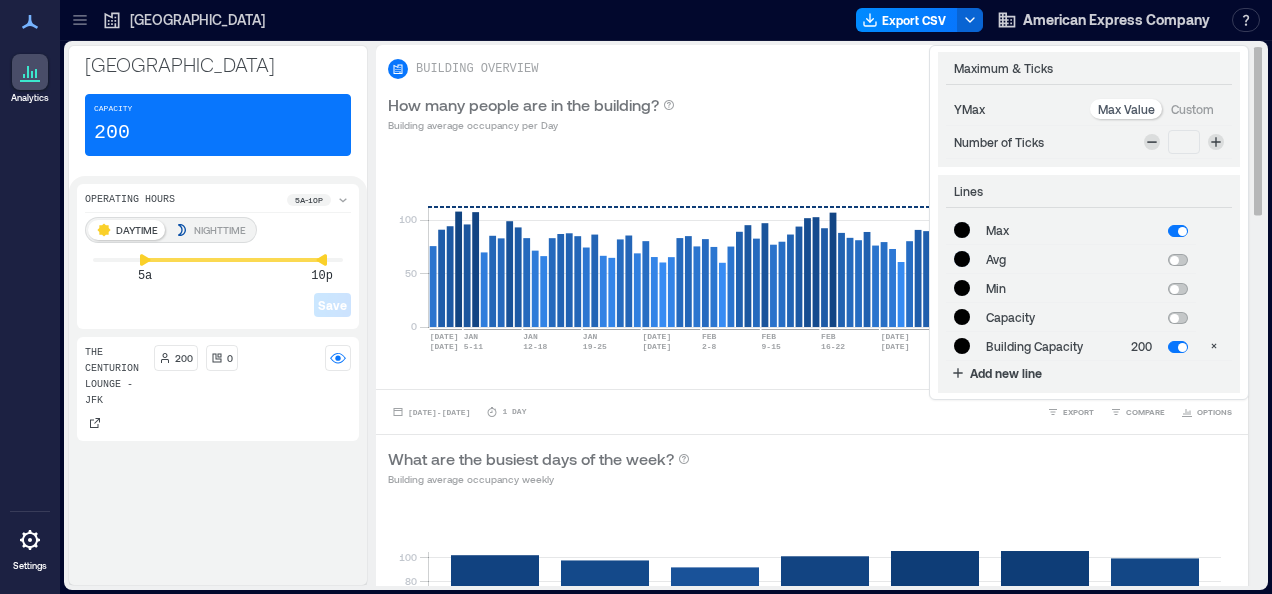 click at bounding box center [1178, 231] 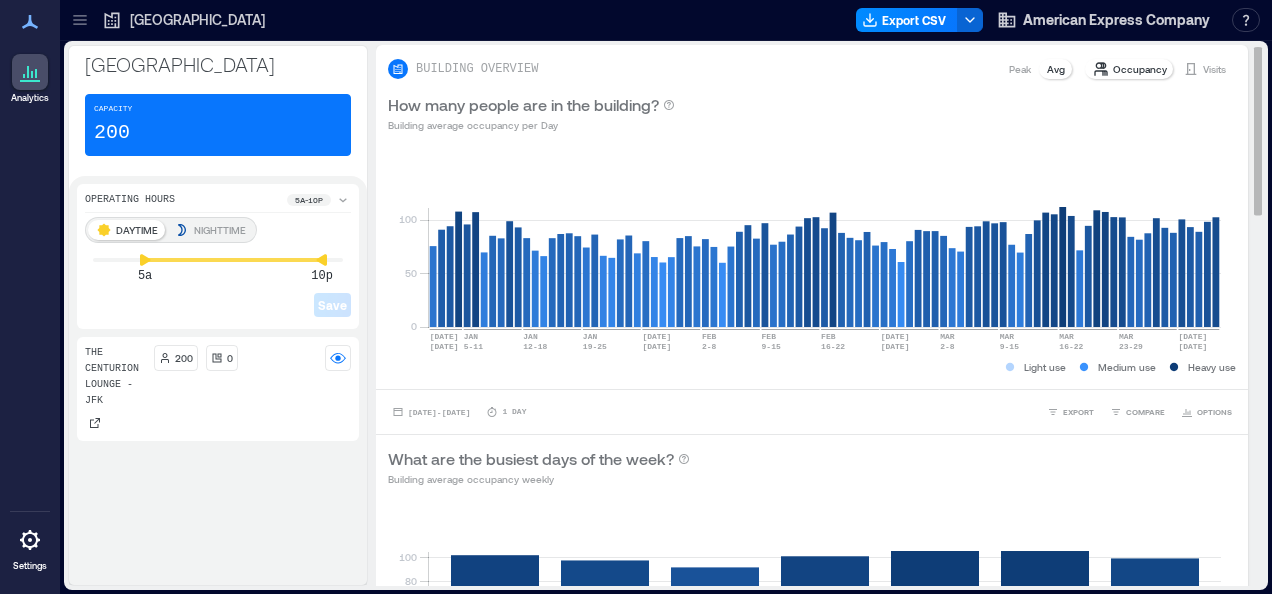 click on "**********" at bounding box center [812, 411] 